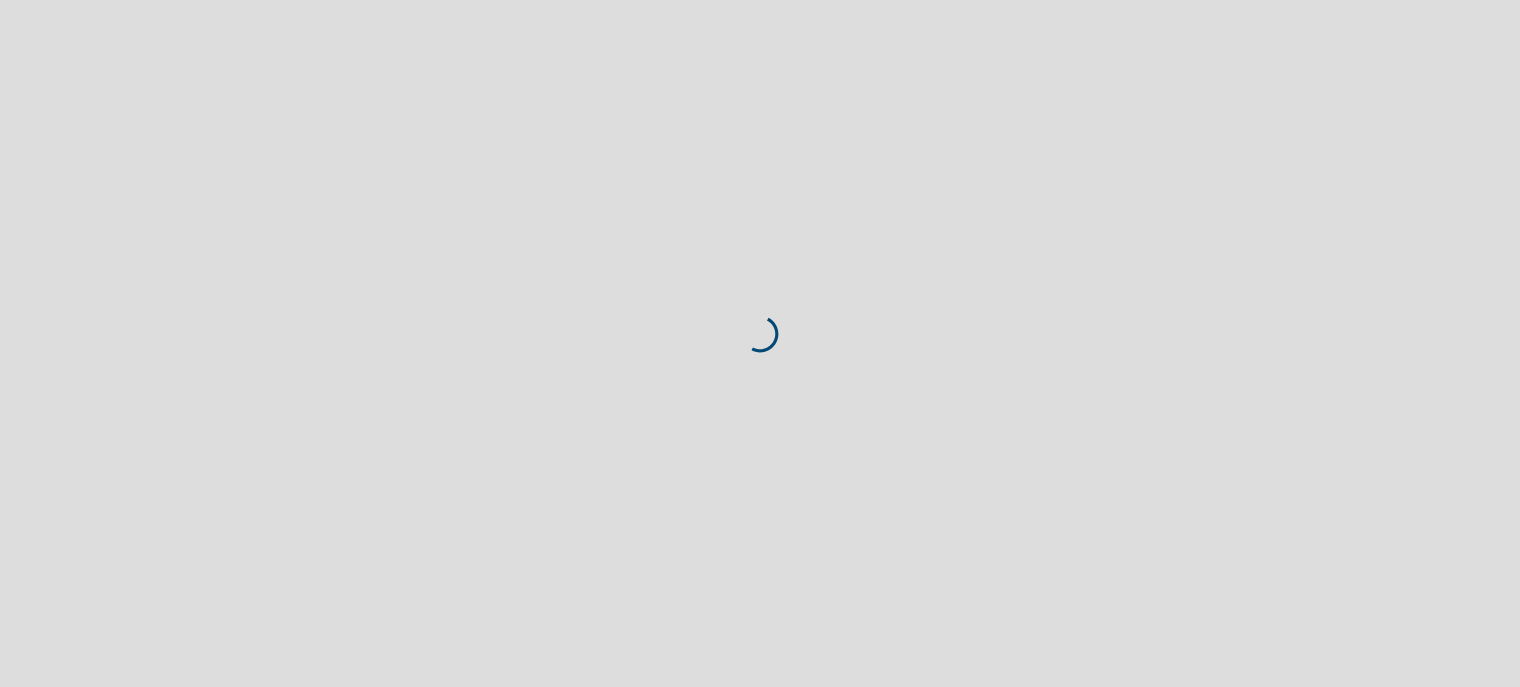 scroll, scrollTop: 0, scrollLeft: 0, axis: both 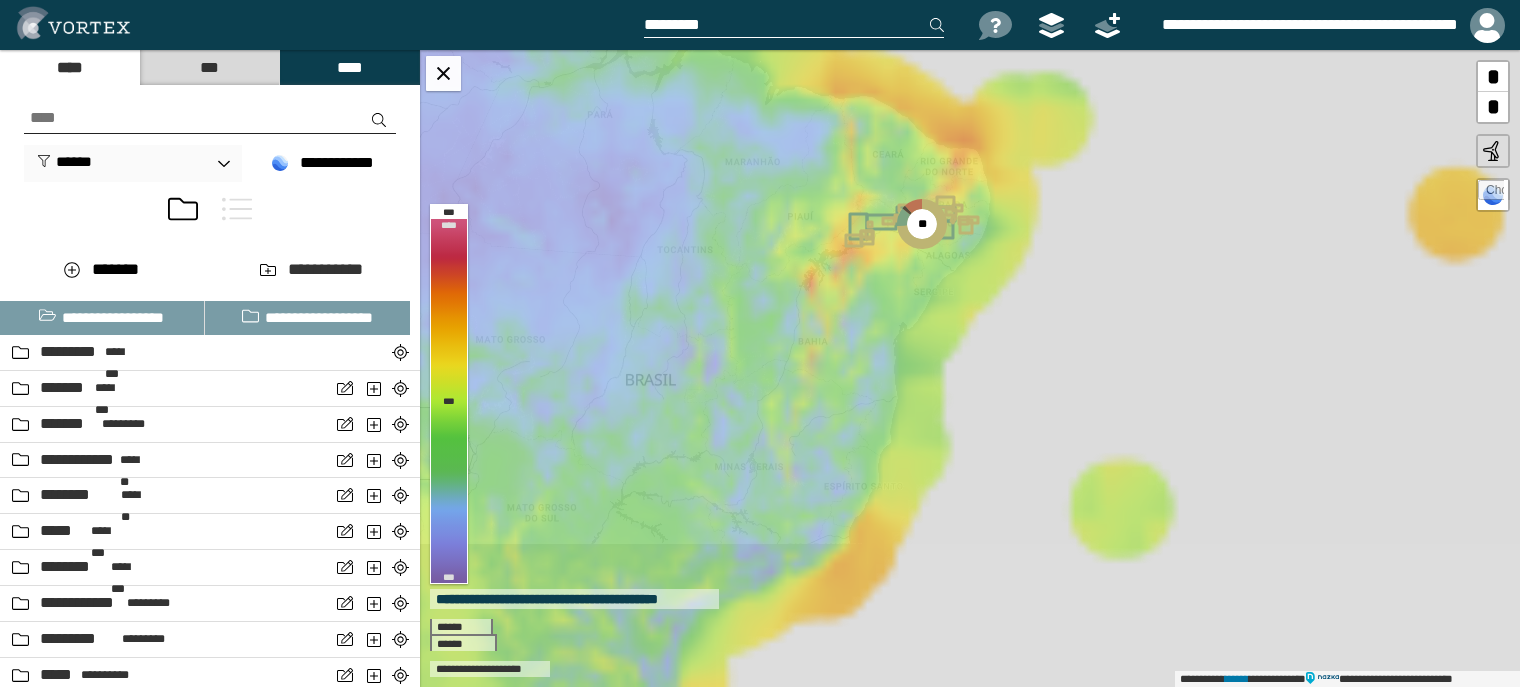 drag, startPoint x: 842, startPoint y: 574, endPoint x: 884, endPoint y: 335, distance: 242.66232 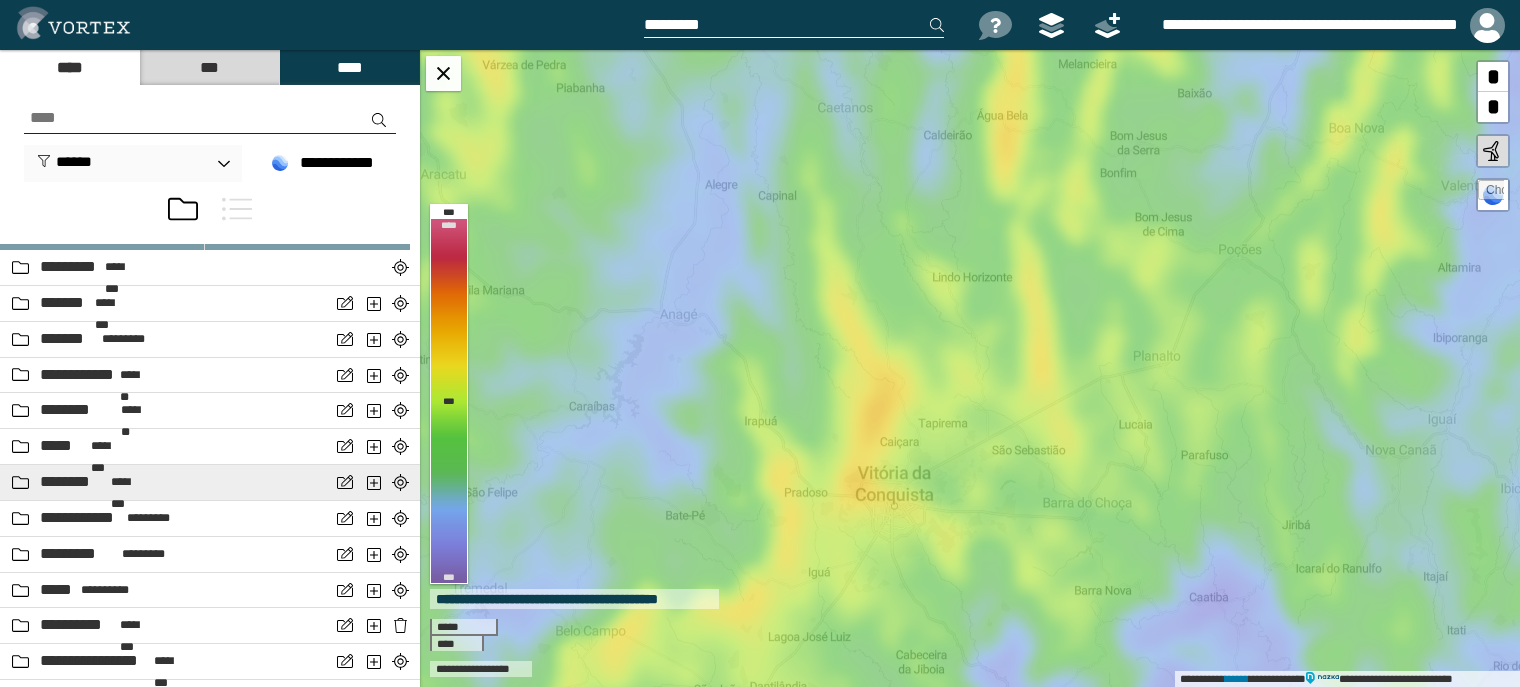 scroll, scrollTop: 200, scrollLeft: 0, axis: vertical 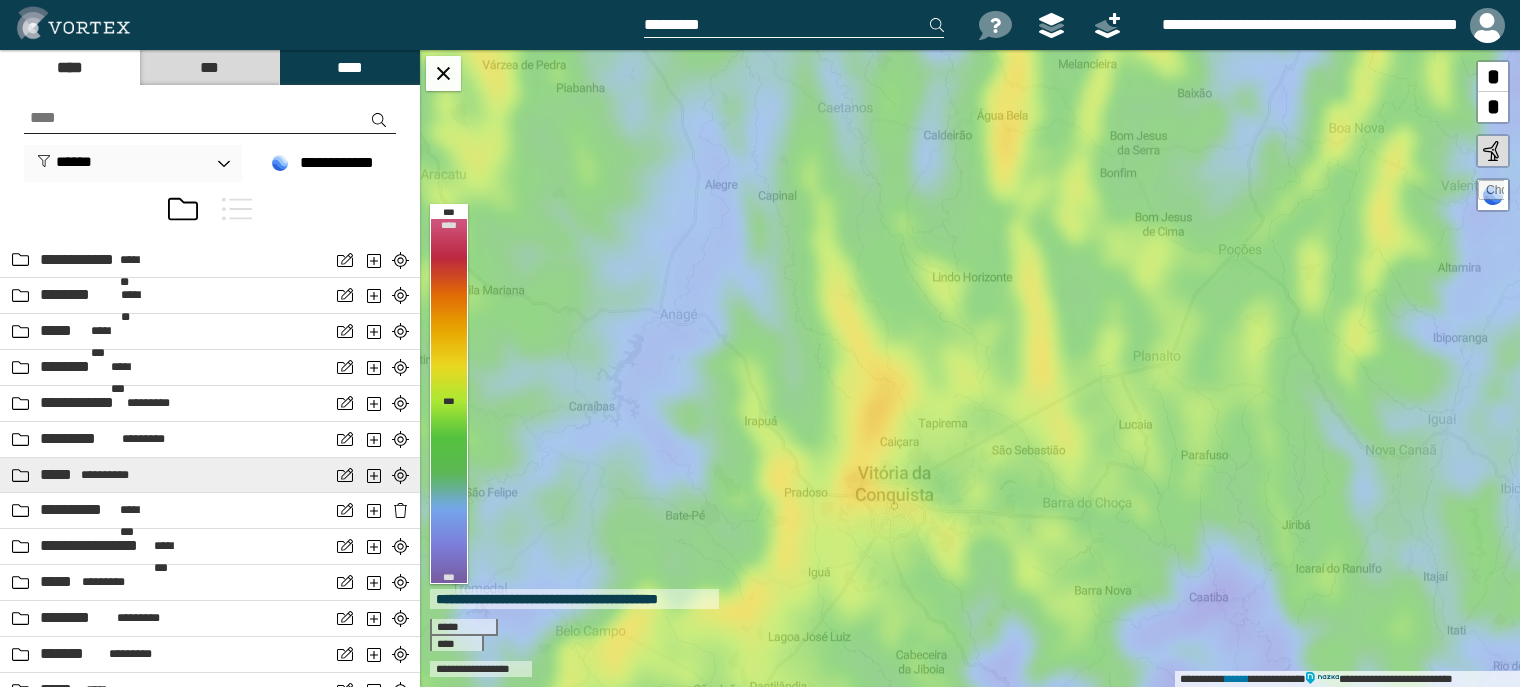 click on "**********" at bounding box center (106, 475) 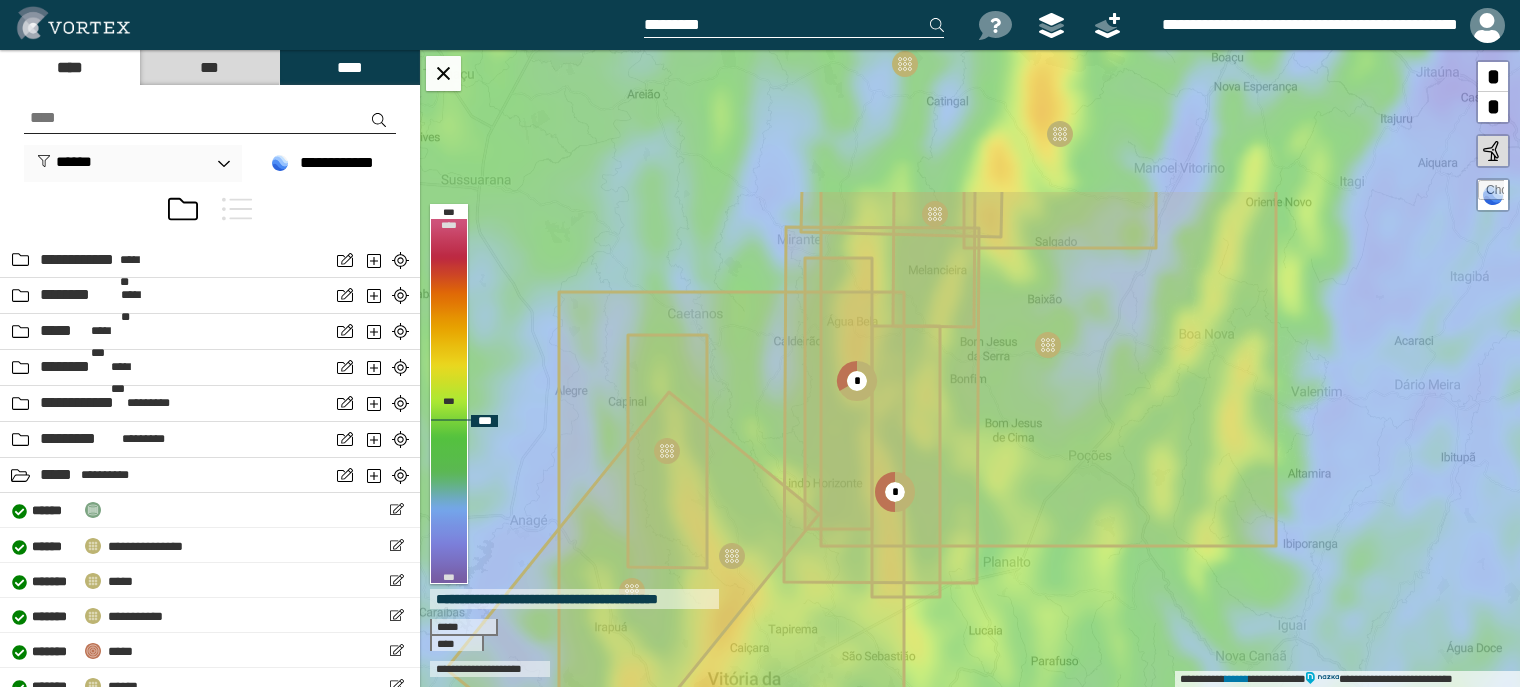drag, startPoint x: 1086, startPoint y: 445, endPoint x: 974, endPoint y: 575, distance: 171.59254 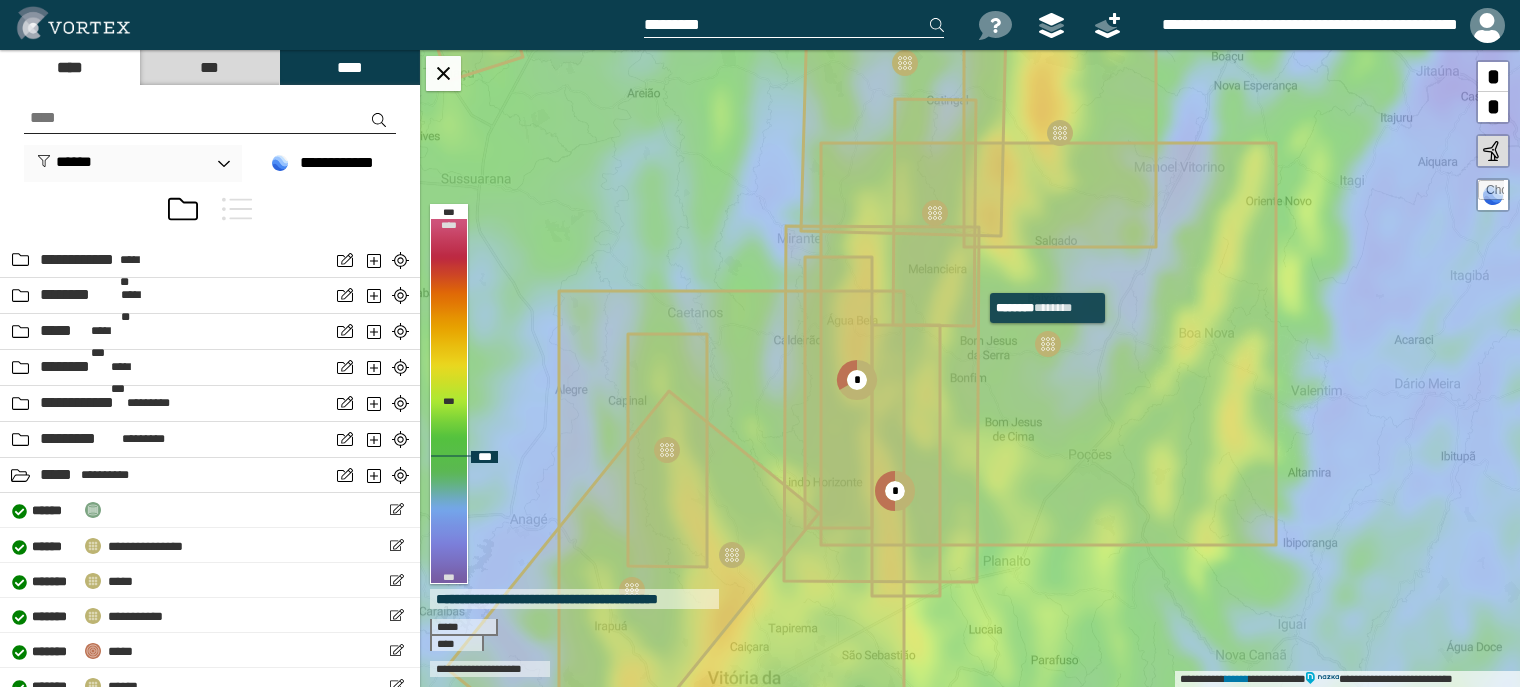 click at bounding box center [1048, 344] 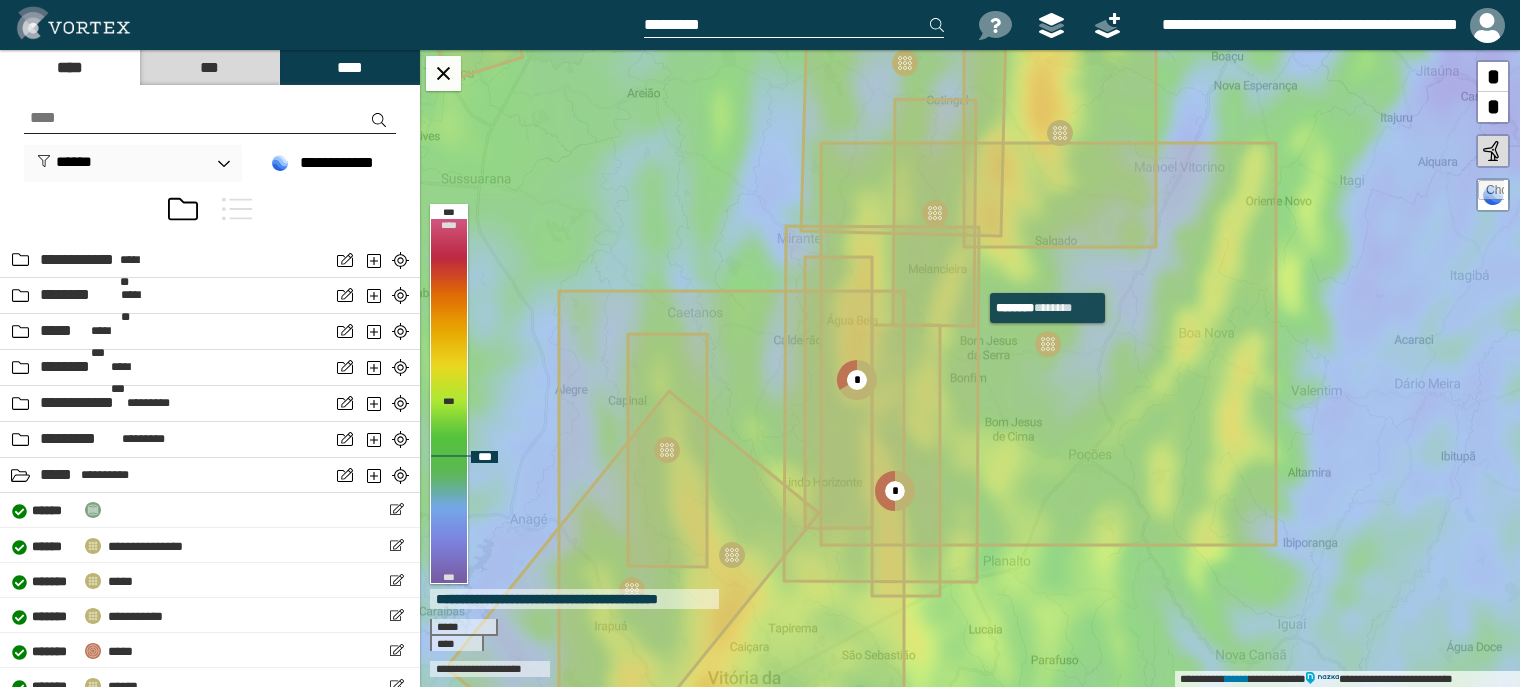 select on "****" 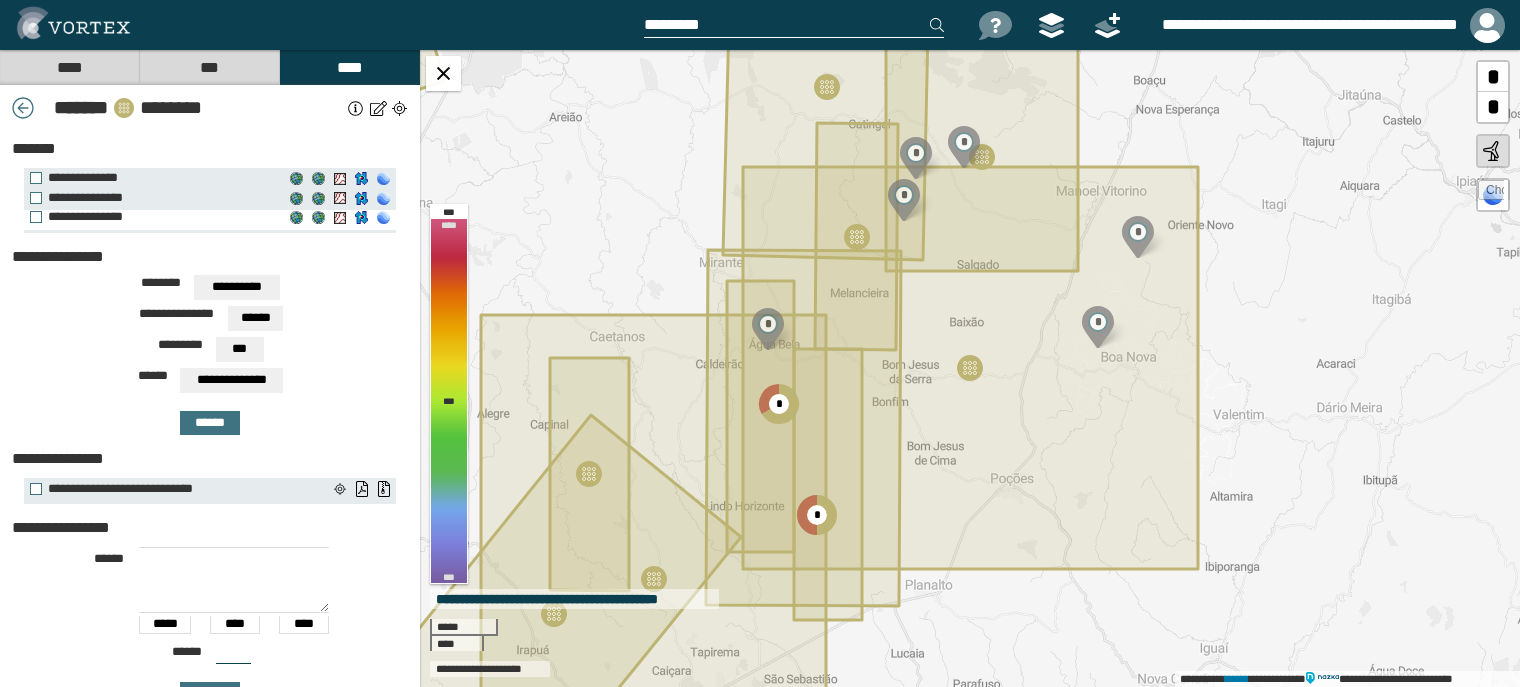 click on "**********" at bounding box center [157, 217] 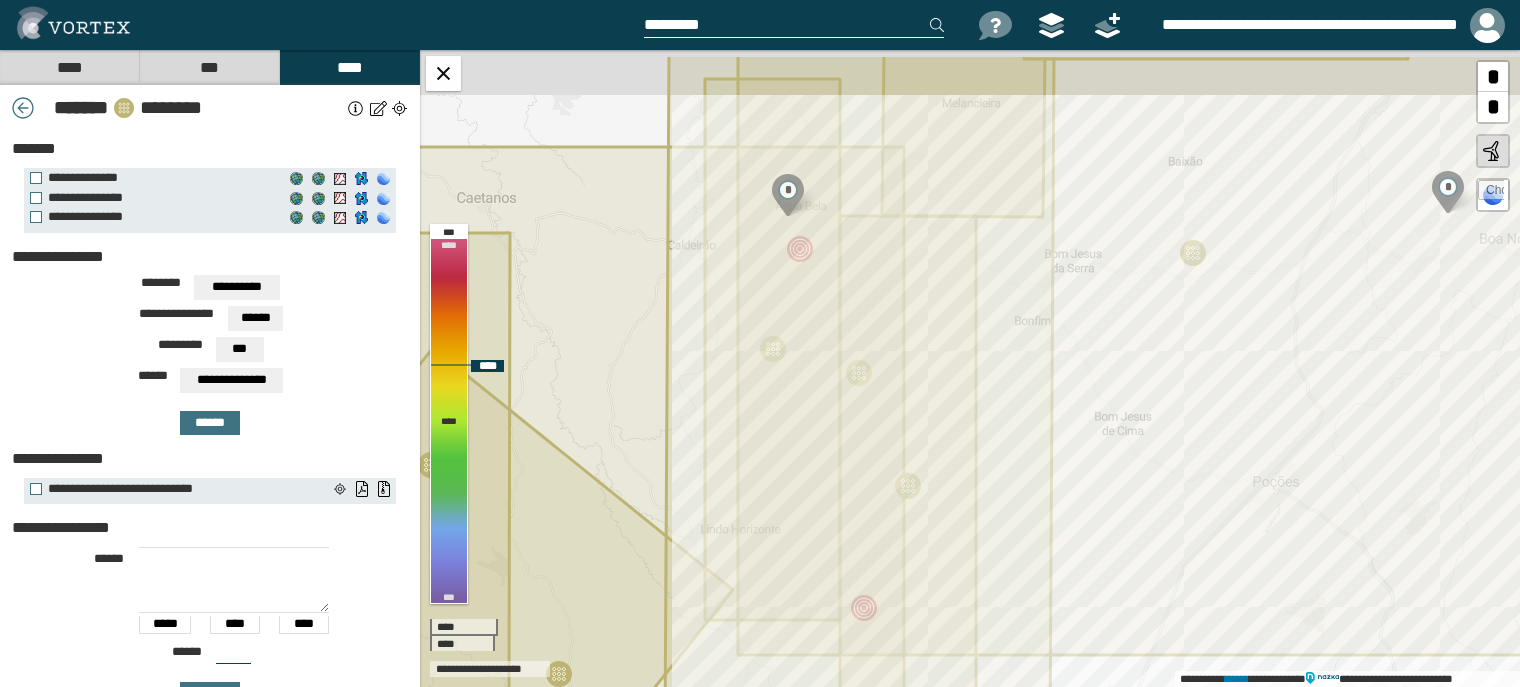 drag, startPoint x: 837, startPoint y: 310, endPoint x: 832, endPoint y: 451, distance: 141.08862 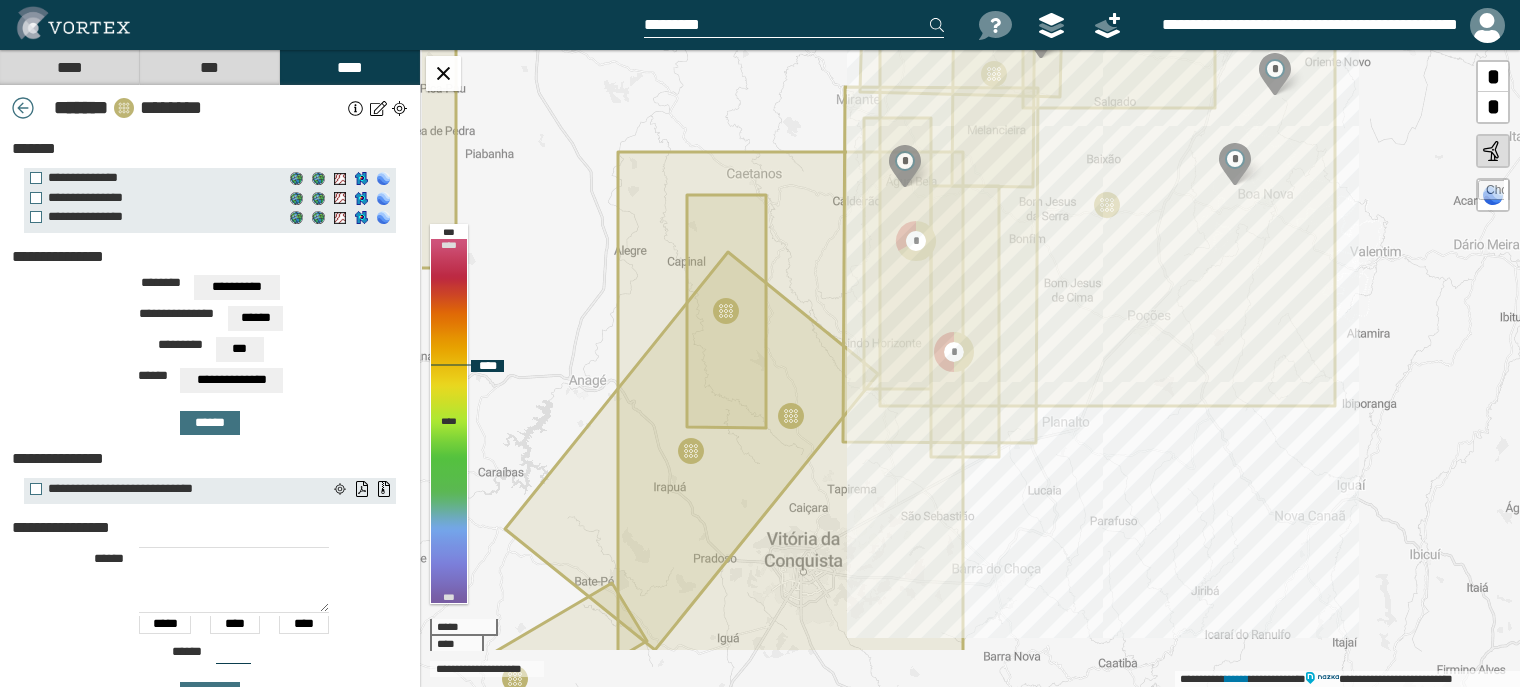 drag, startPoint x: 878, startPoint y: 367, endPoint x: 913, endPoint y: 317, distance: 61.03278 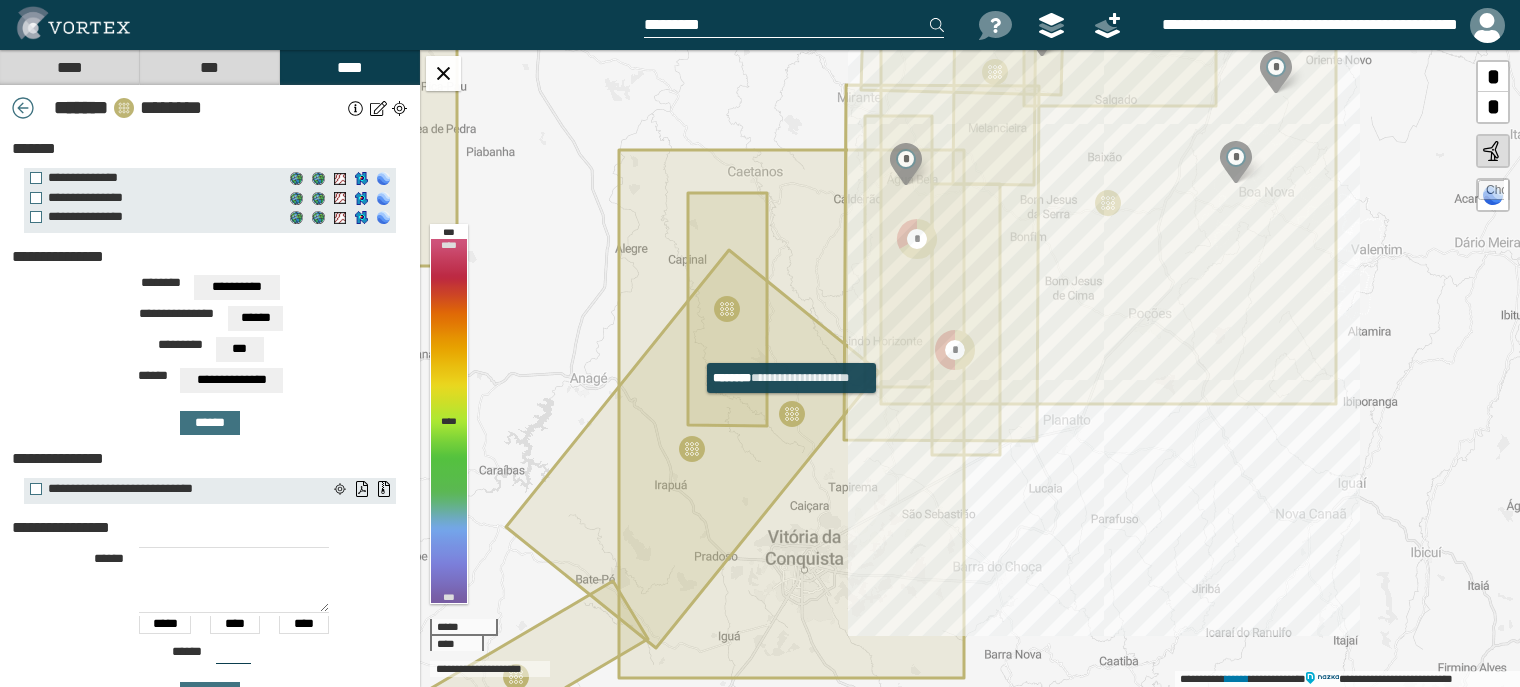 click at bounding box center [792, 414] 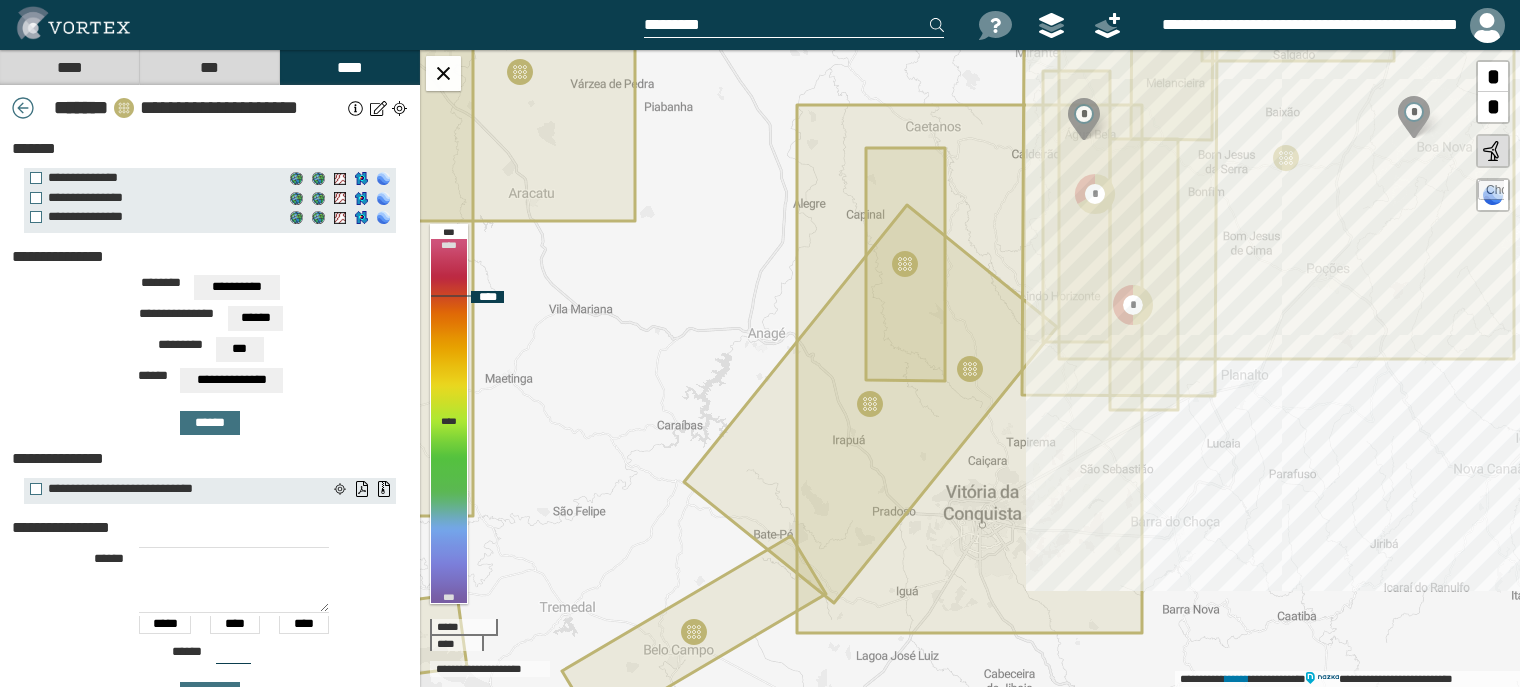 type on "***" 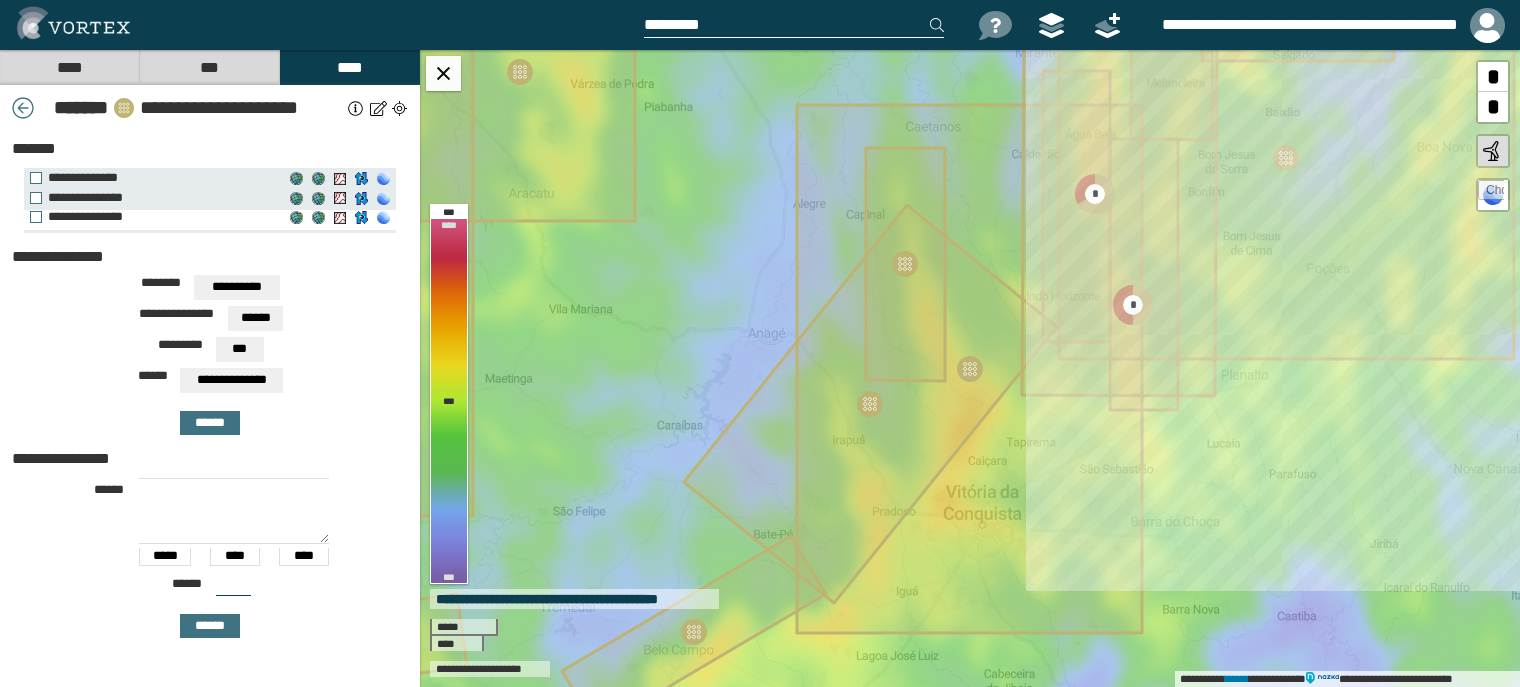 click on "**********" at bounding box center (157, 217) 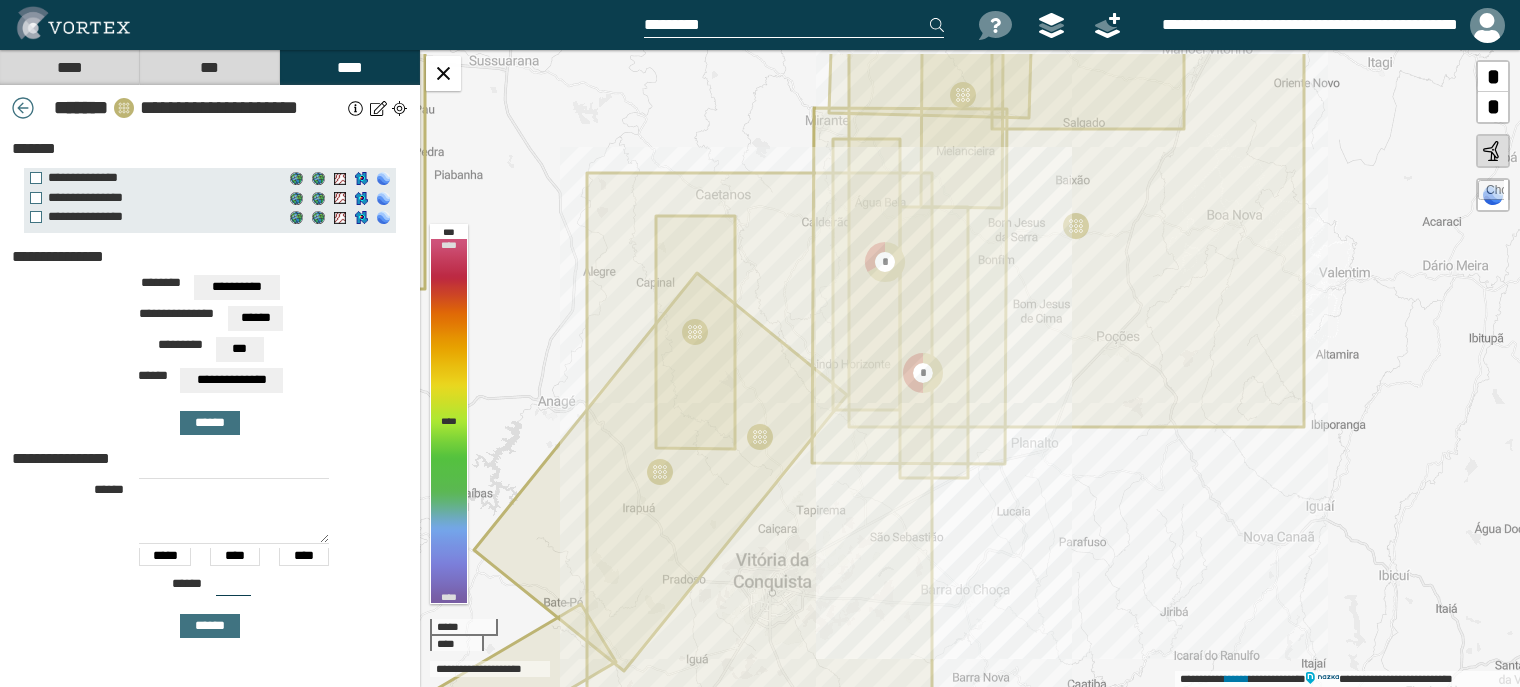 drag, startPoint x: 1225, startPoint y: 418, endPoint x: 1015, endPoint y: 488, distance: 221.35944 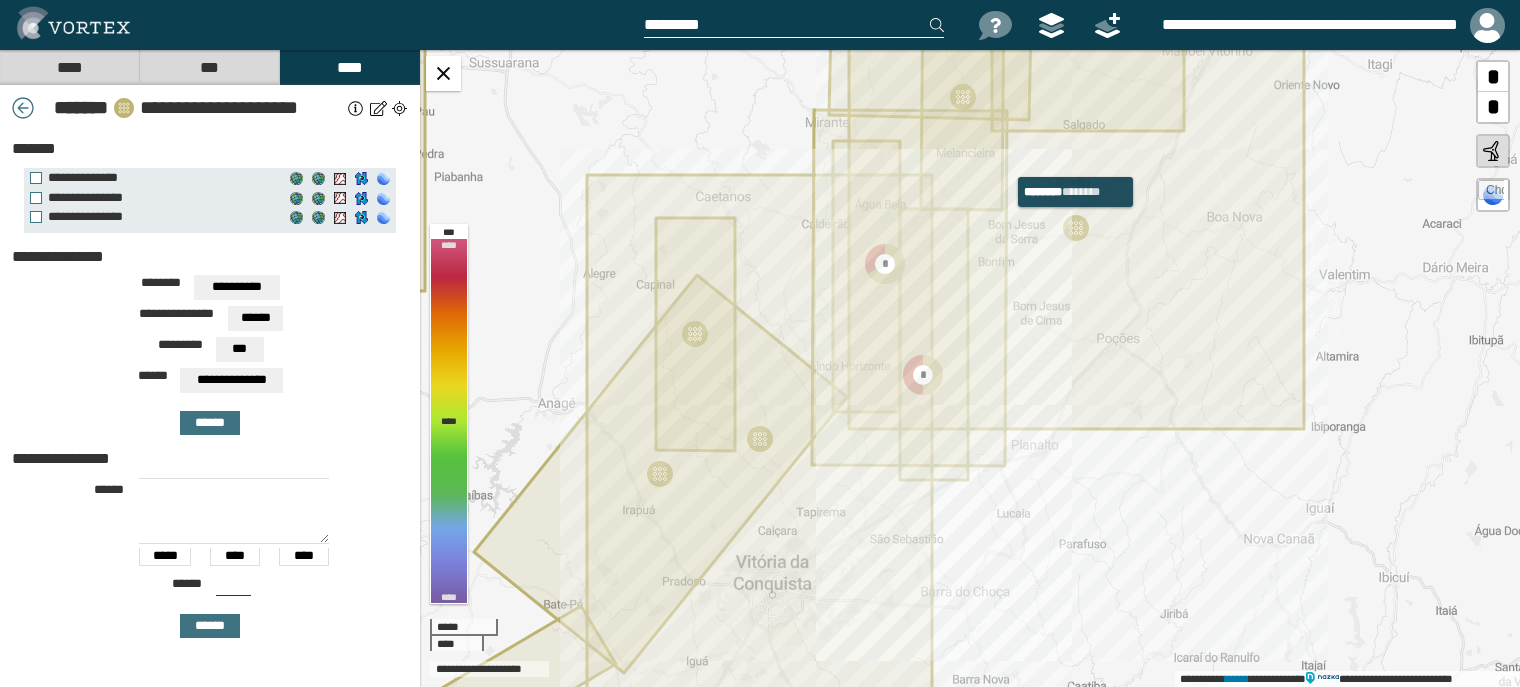 click at bounding box center [1076, 228] 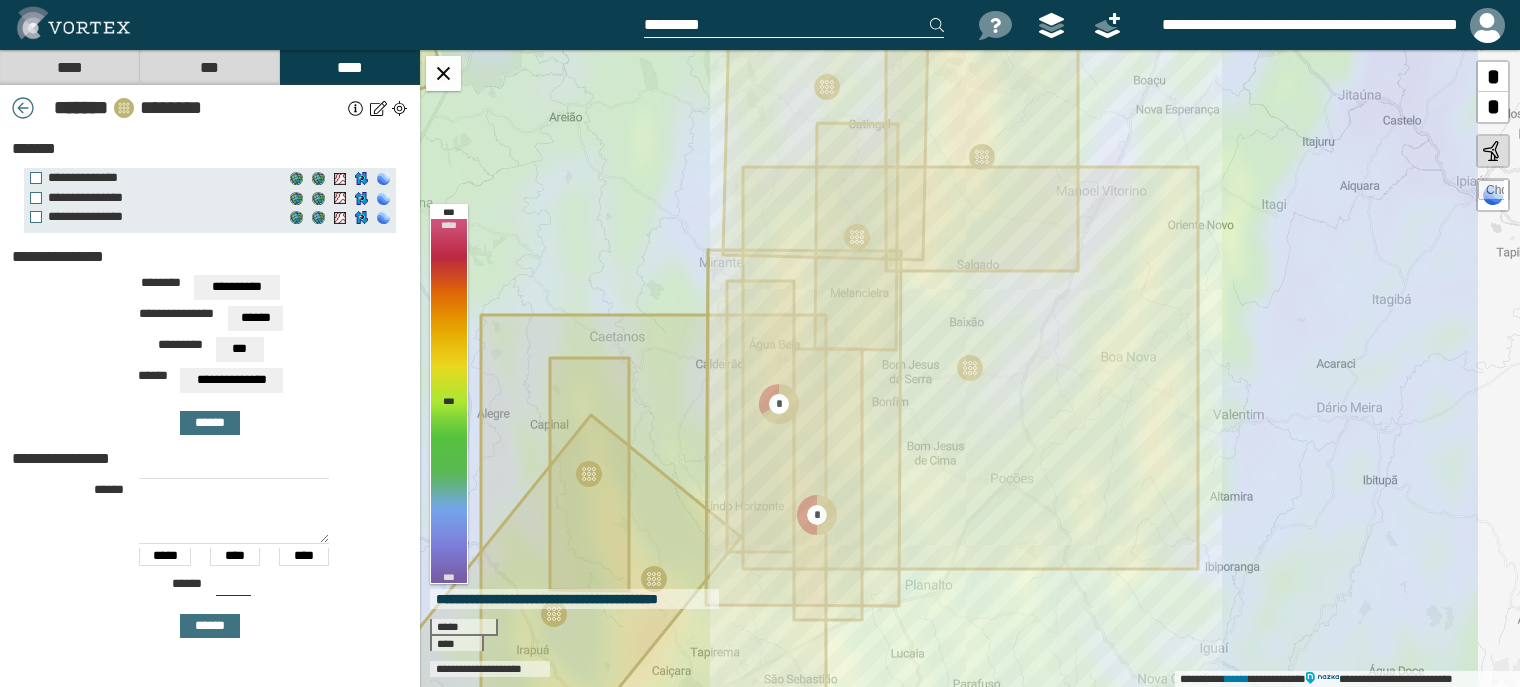 type on "***" 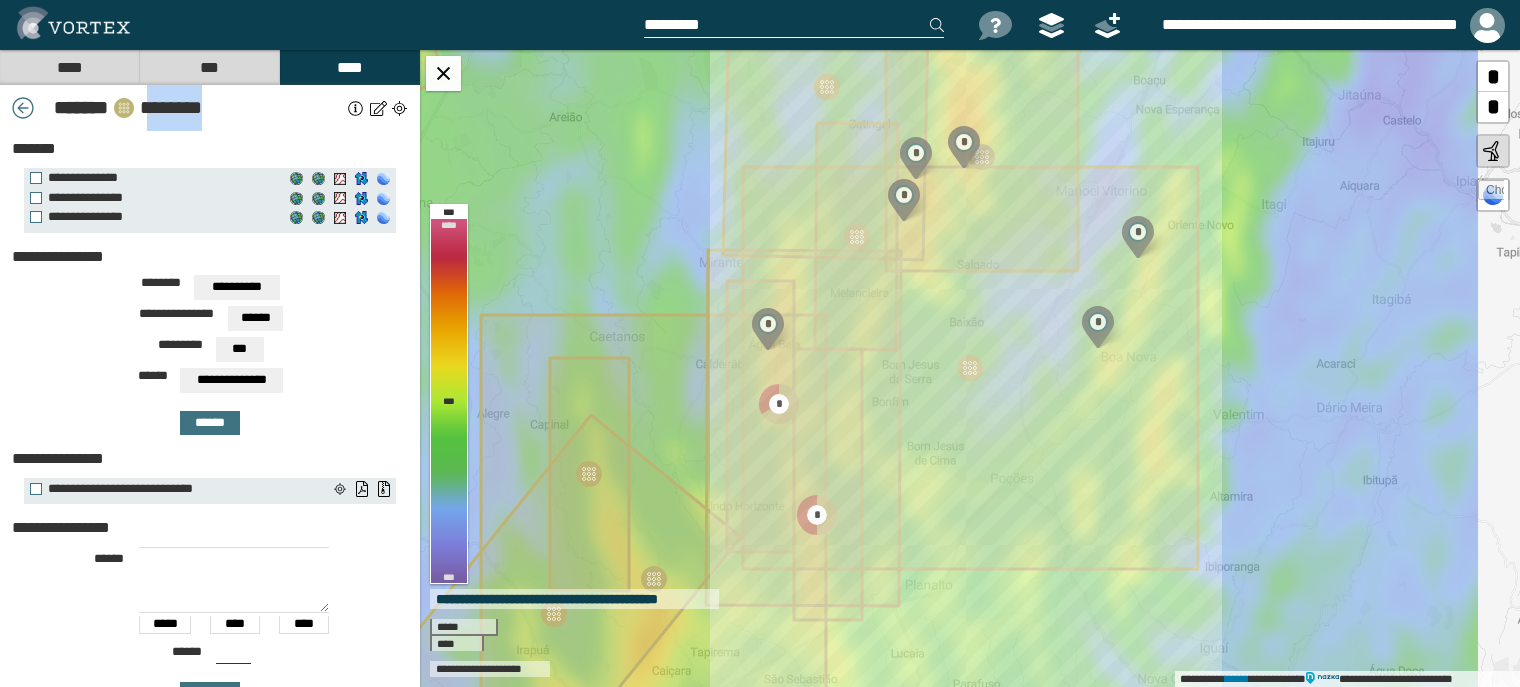 drag, startPoint x: 220, startPoint y: 119, endPoint x: 137, endPoint y: 115, distance: 83.09633 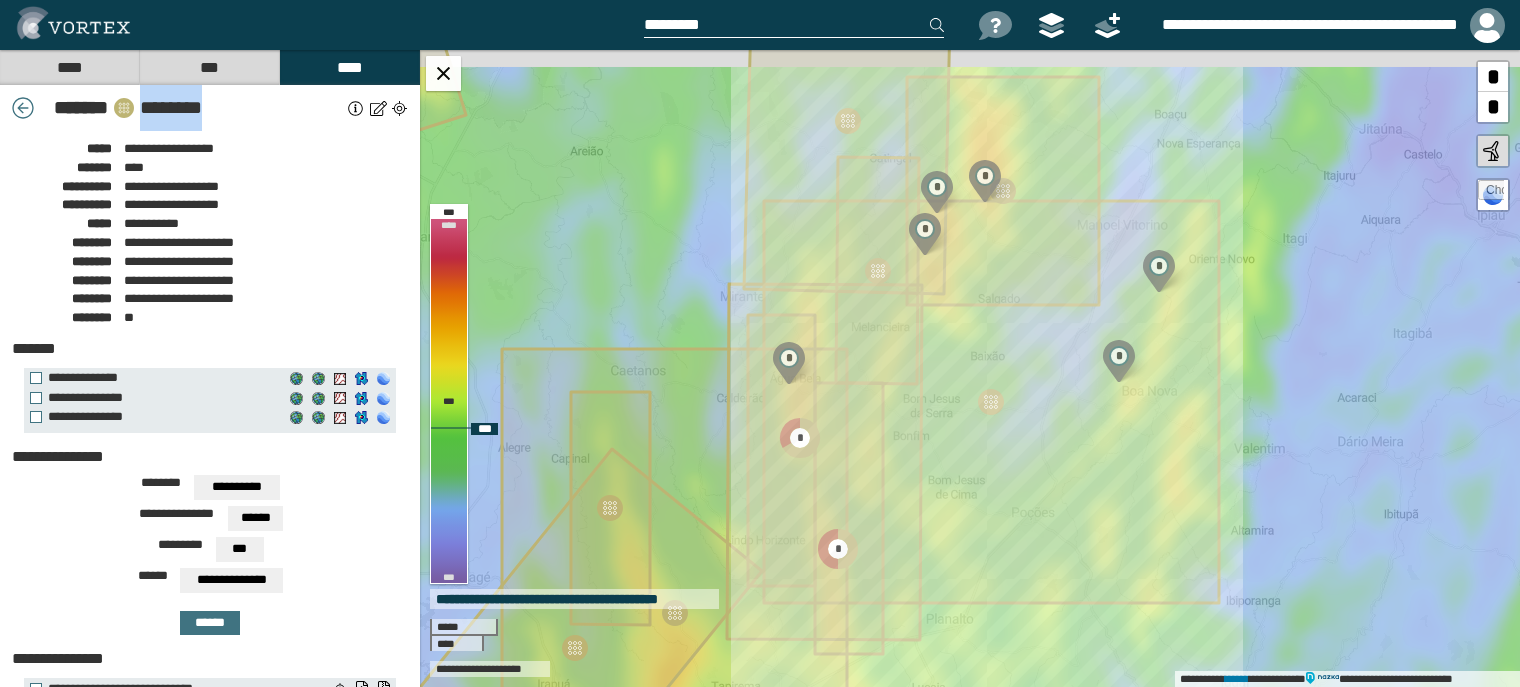 drag, startPoint x: 905, startPoint y: 359, endPoint x: 904, endPoint y: 482, distance: 123.00407 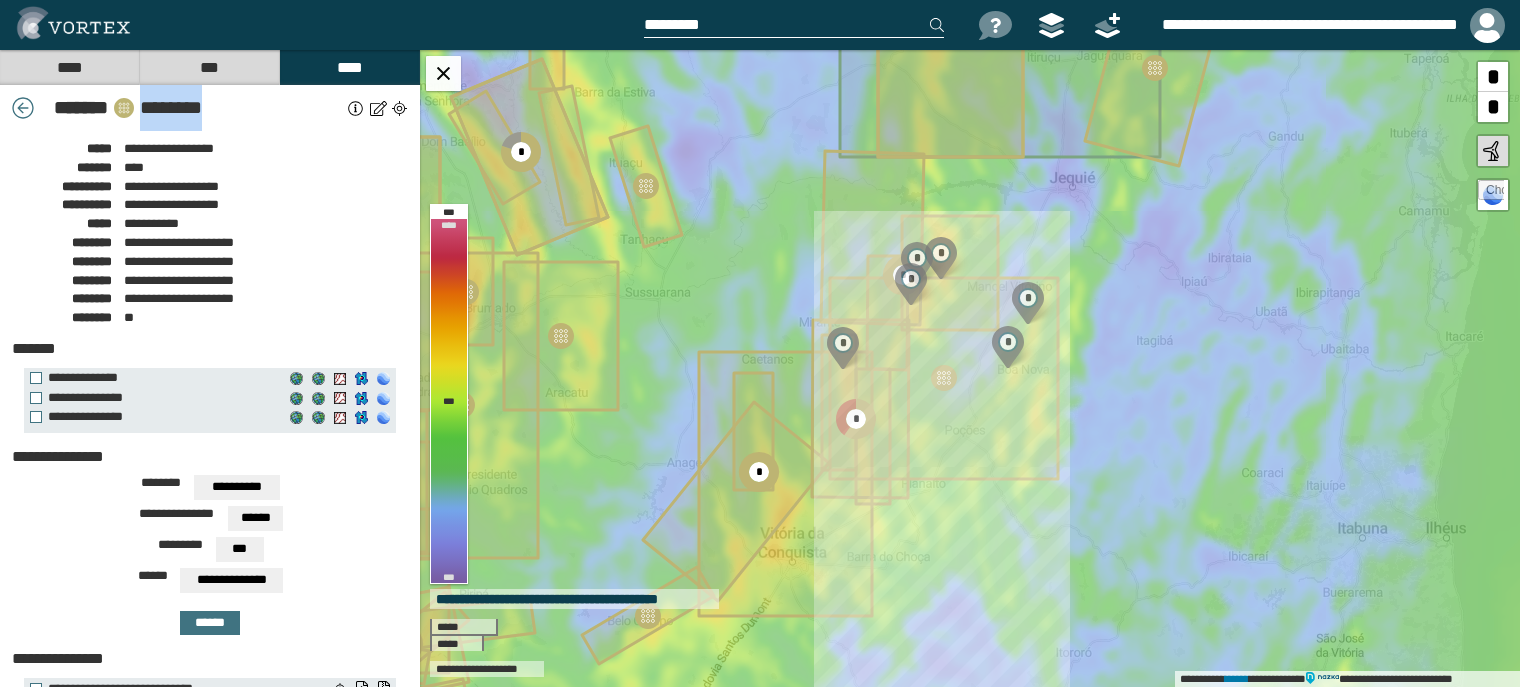click on "****" at bounding box center [69, 67] 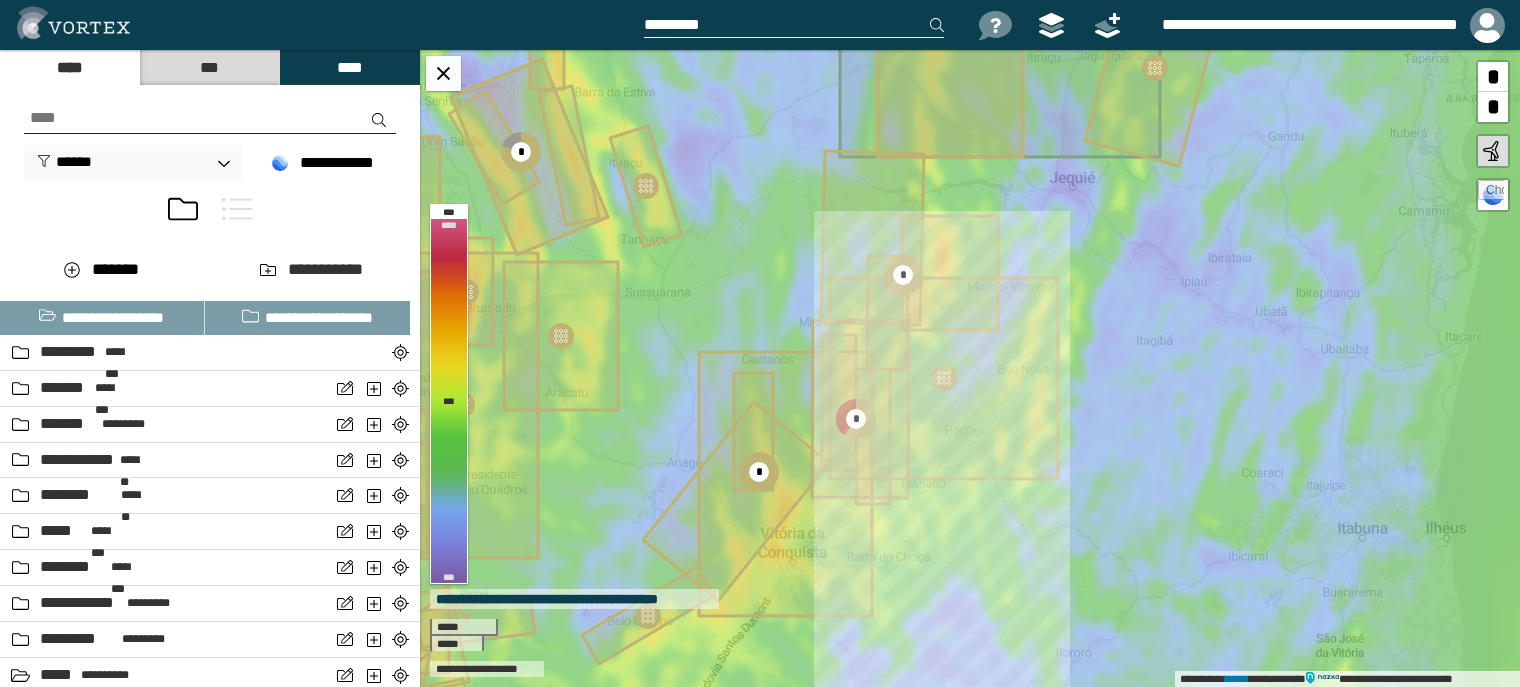 click at bounding box center (237, 209) 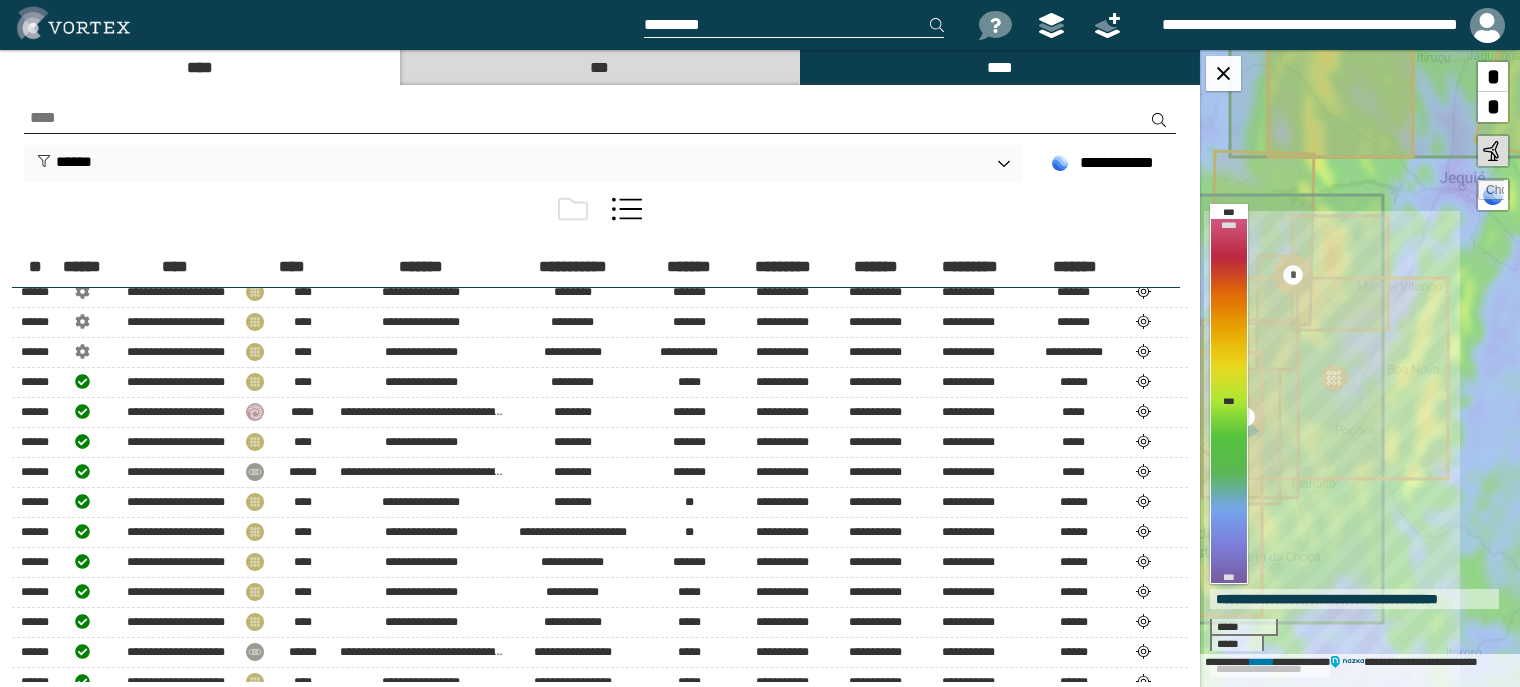 scroll, scrollTop: 0, scrollLeft: 0, axis: both 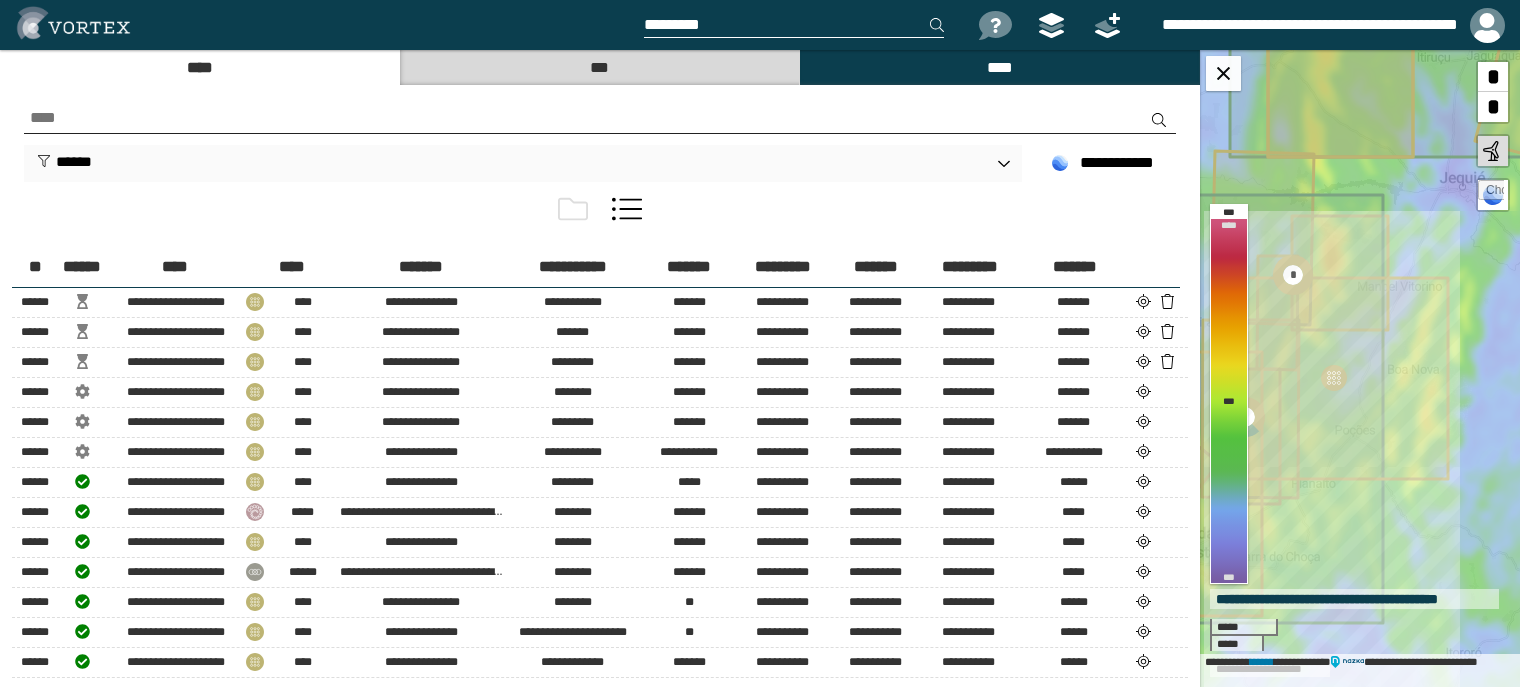 click on "*********" at bounding box center [969, 267] 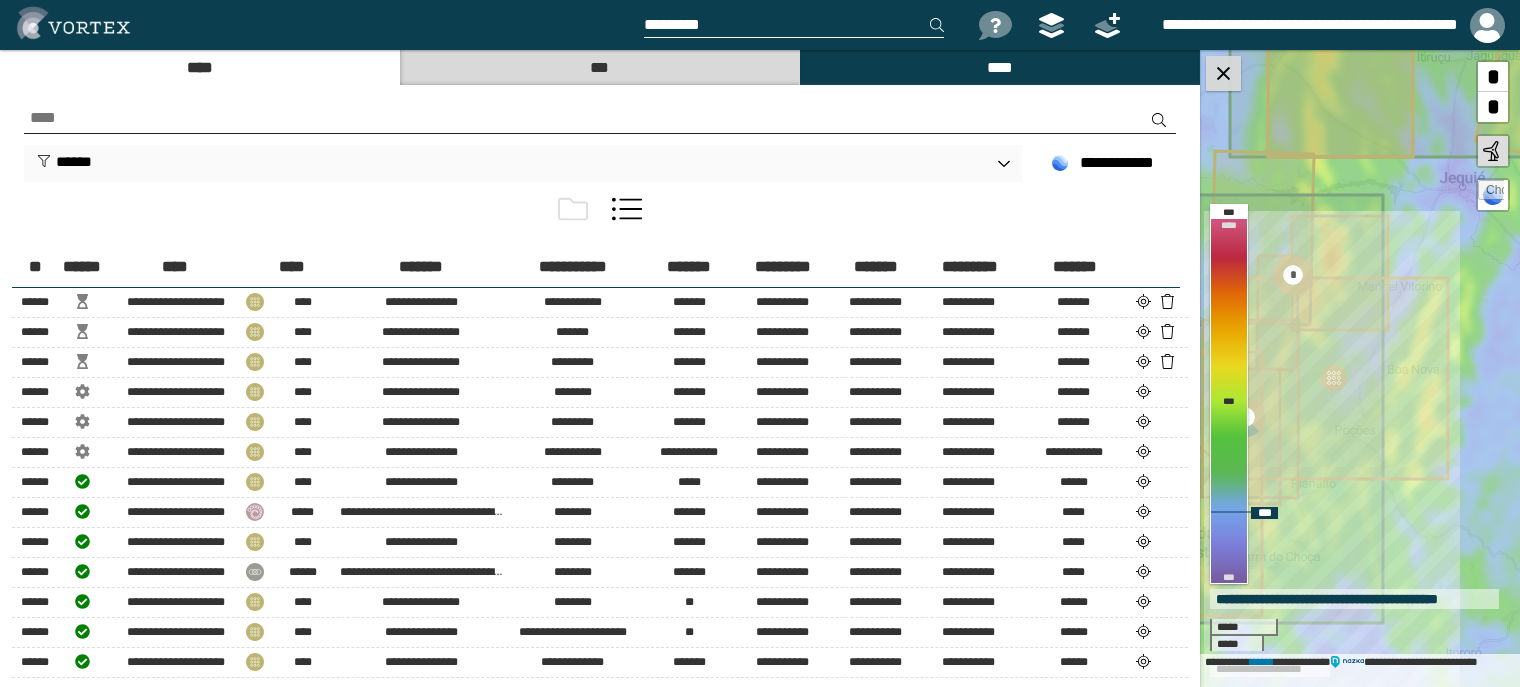 drag, startPoint x: 1244, startPoint y: 75, endPoint x: 1216, endPoint y: 85, distance: 29.732138 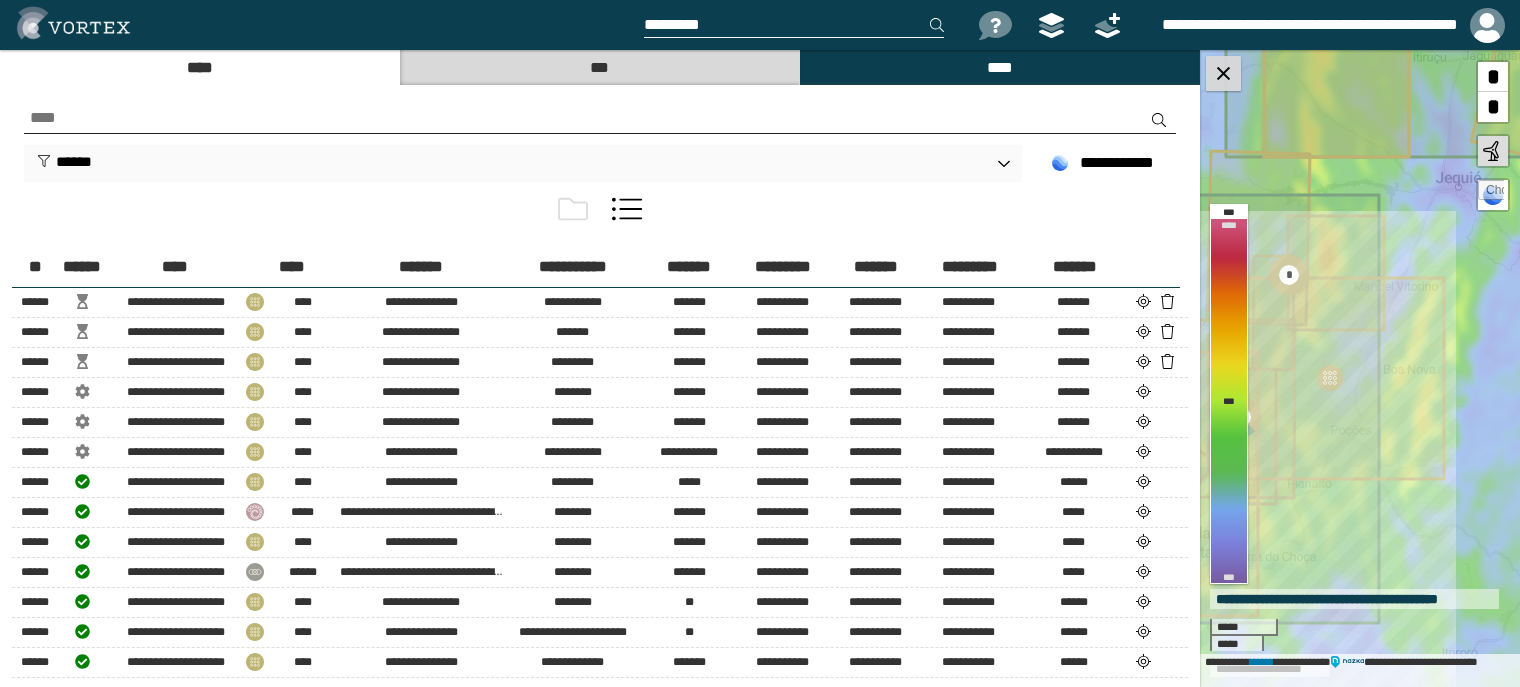click at bounding box center [1223, 73] 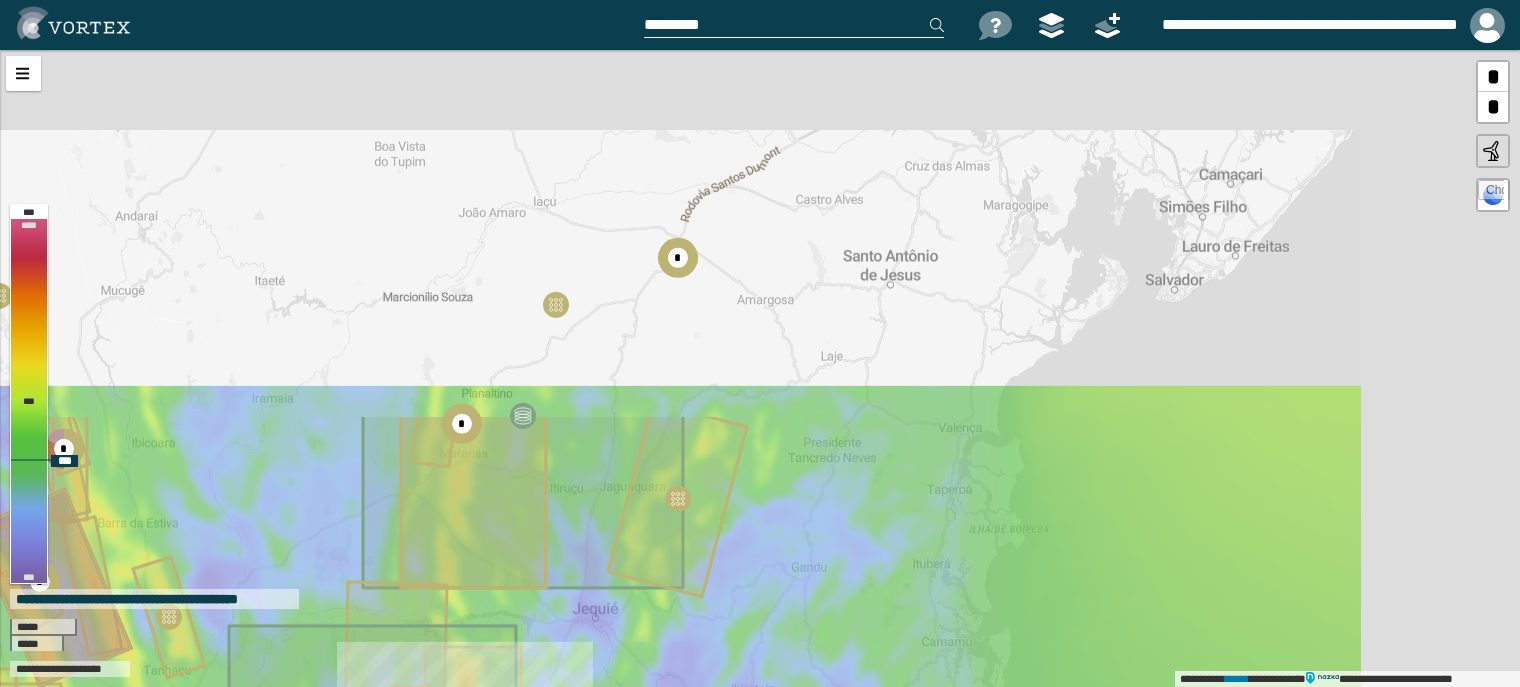 drag, startPoint x: 751, startPoint y: 373, endPoint x: 642, endPoint y: 541, distance: 200.26233 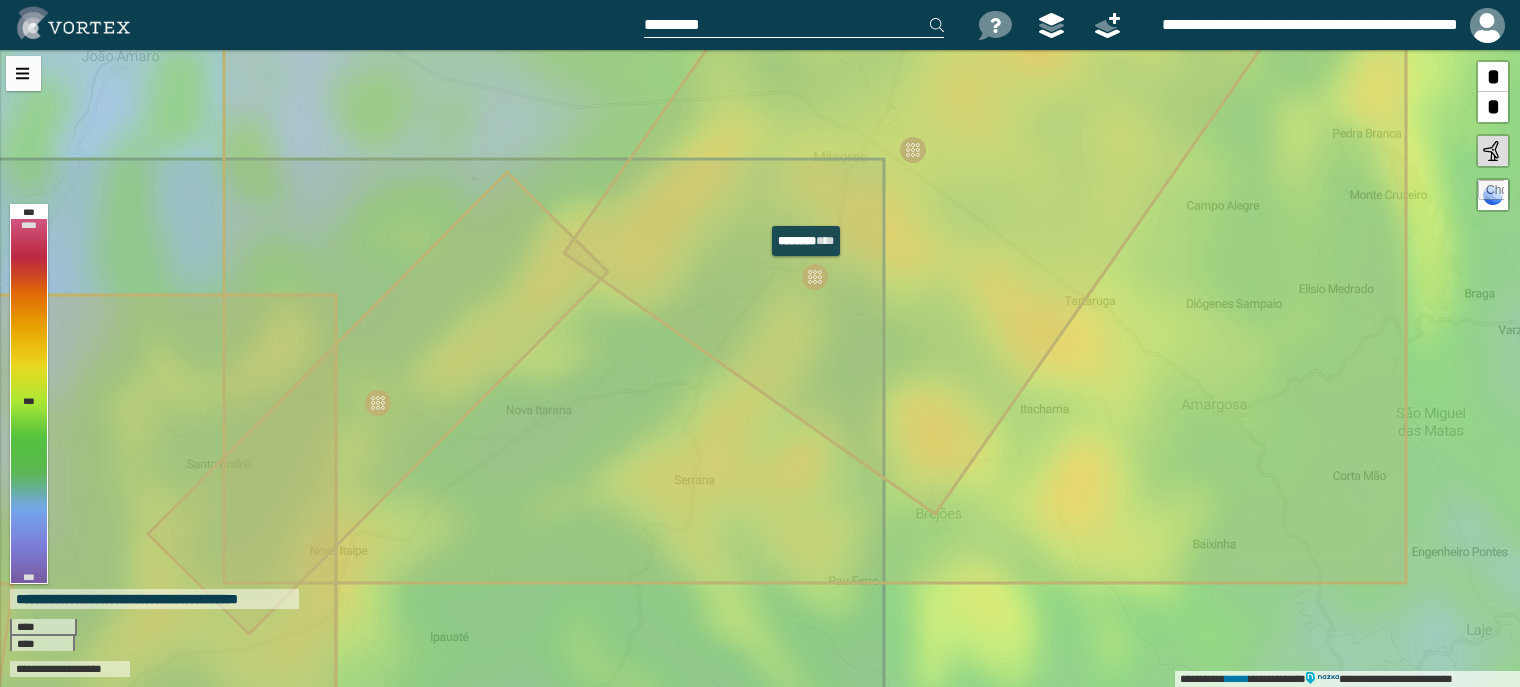 click at bounding box center (815, 277) 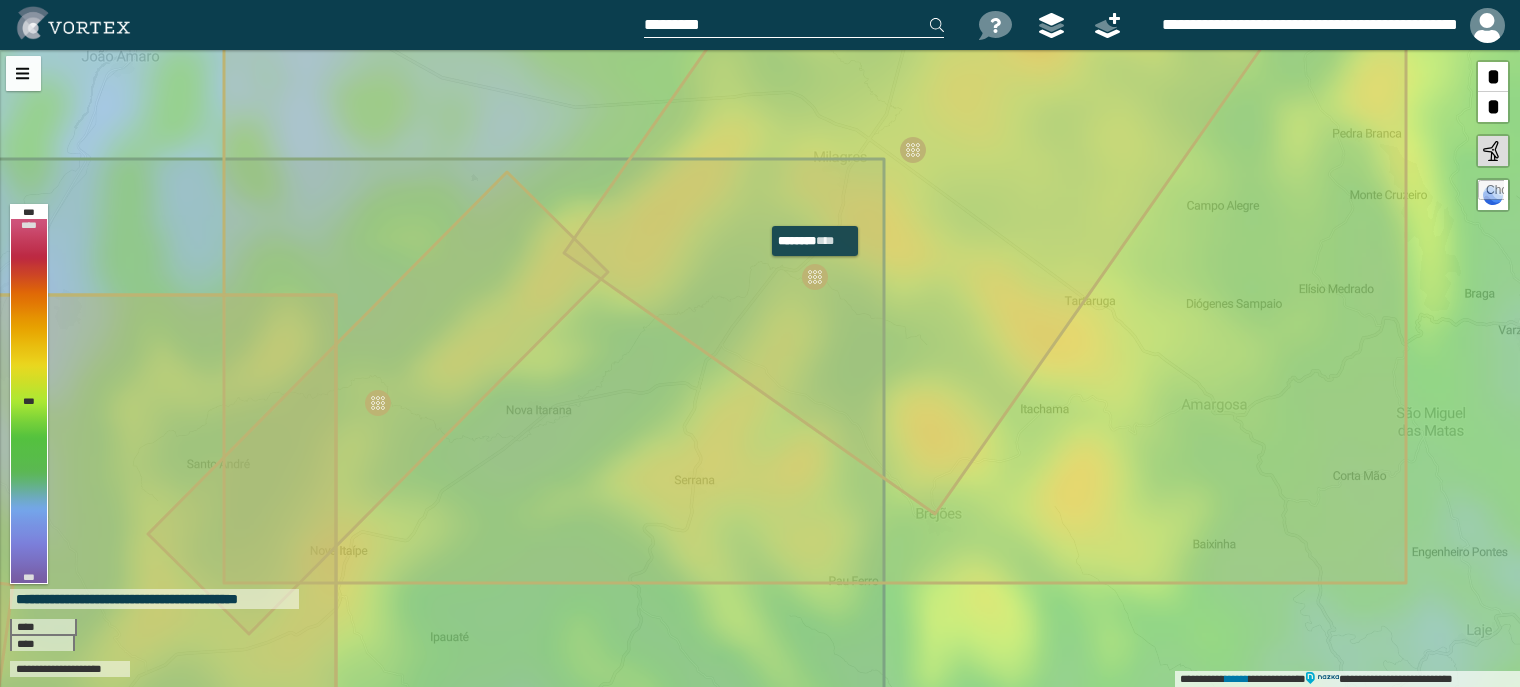 select on "****" 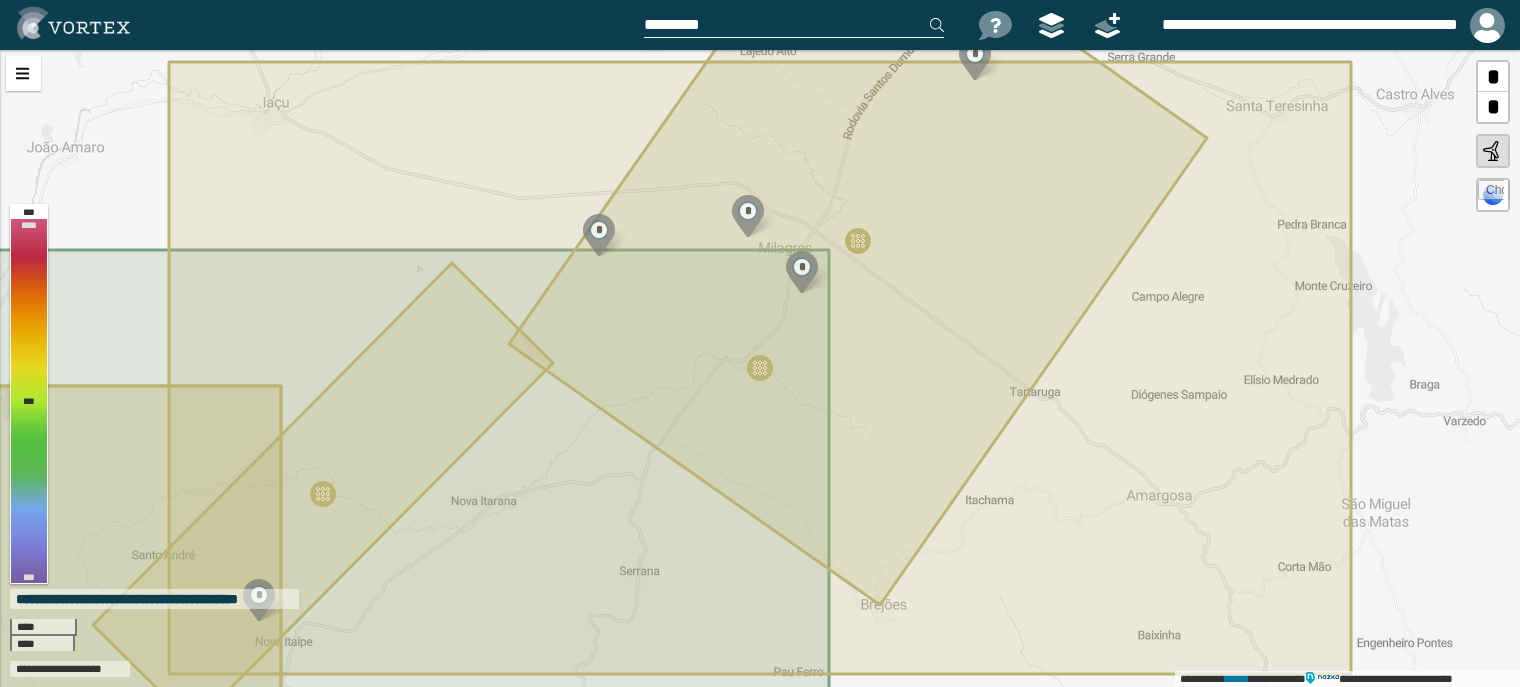 click at bounding box center [23, 73] 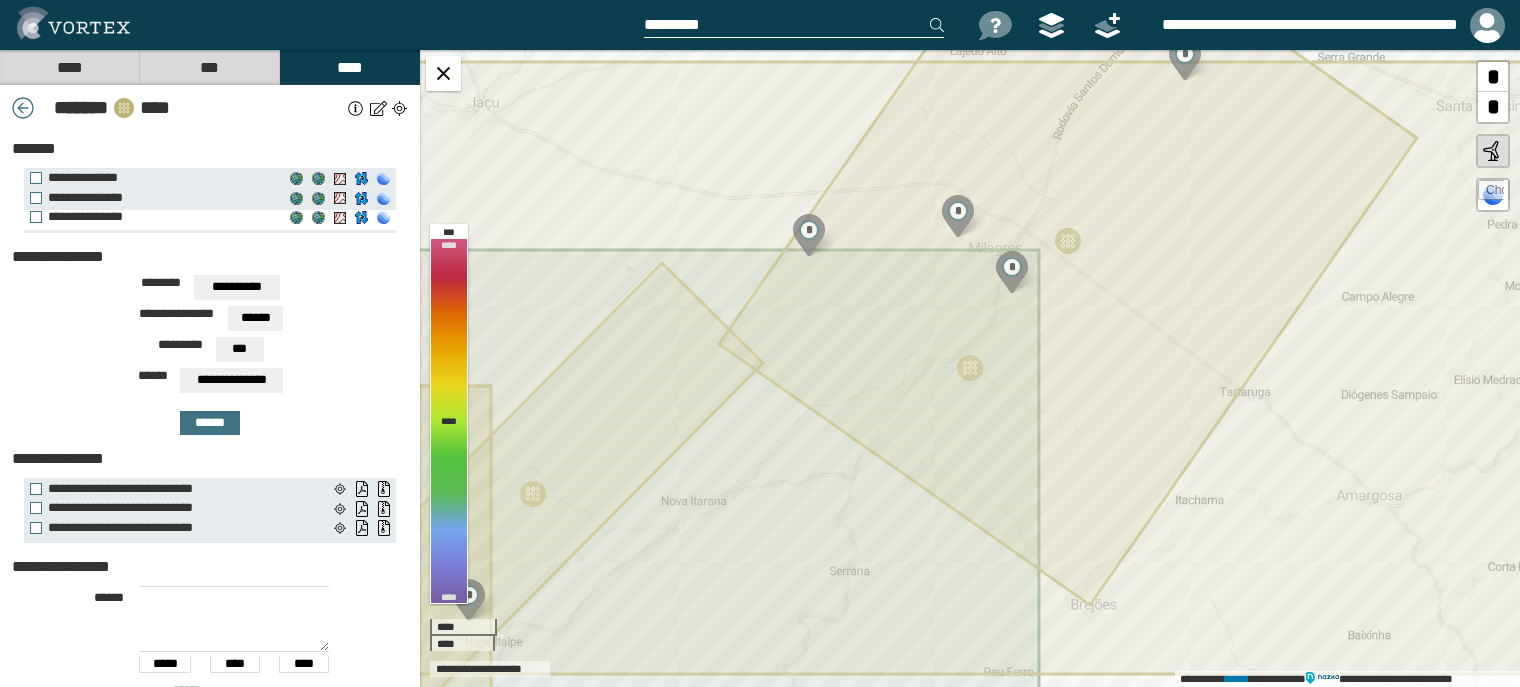 click on "**********" at bounding box center [152, 217] 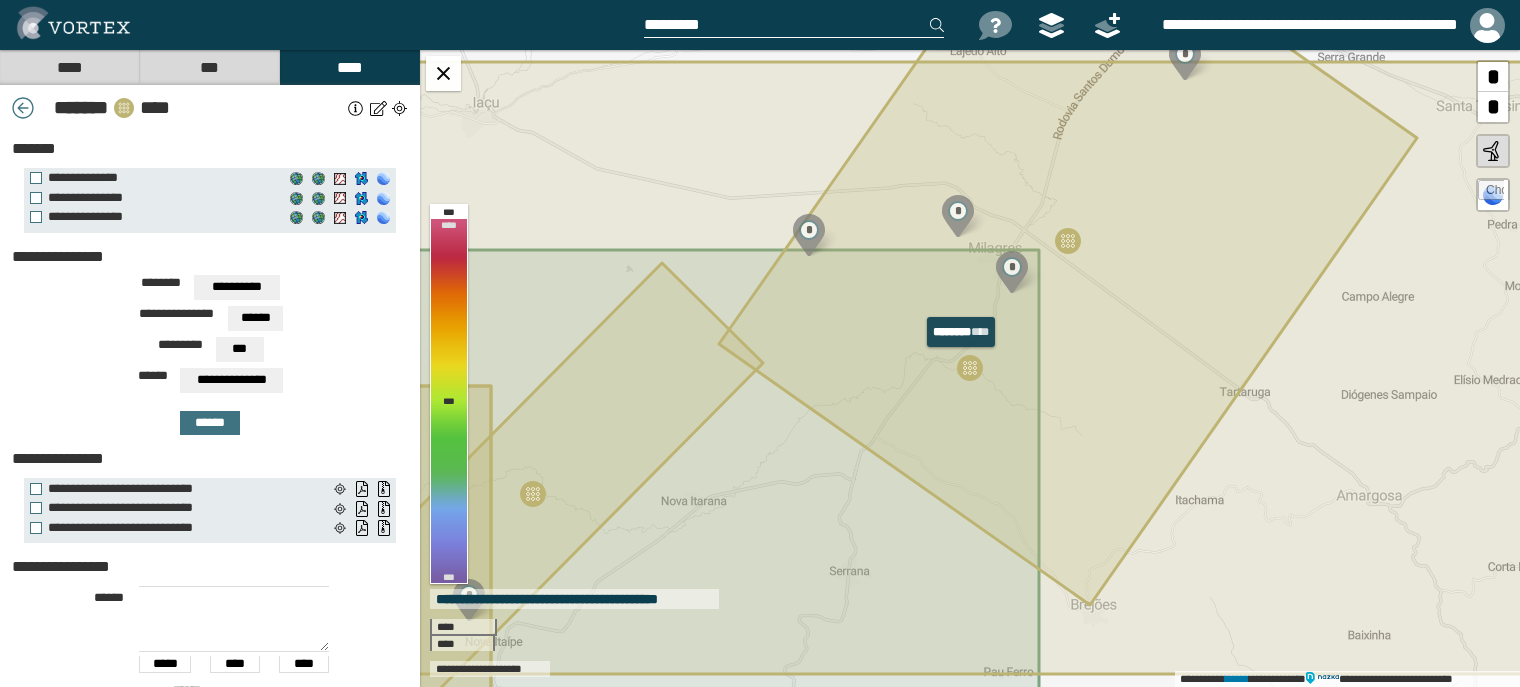 click at bounding box center [970, 368] 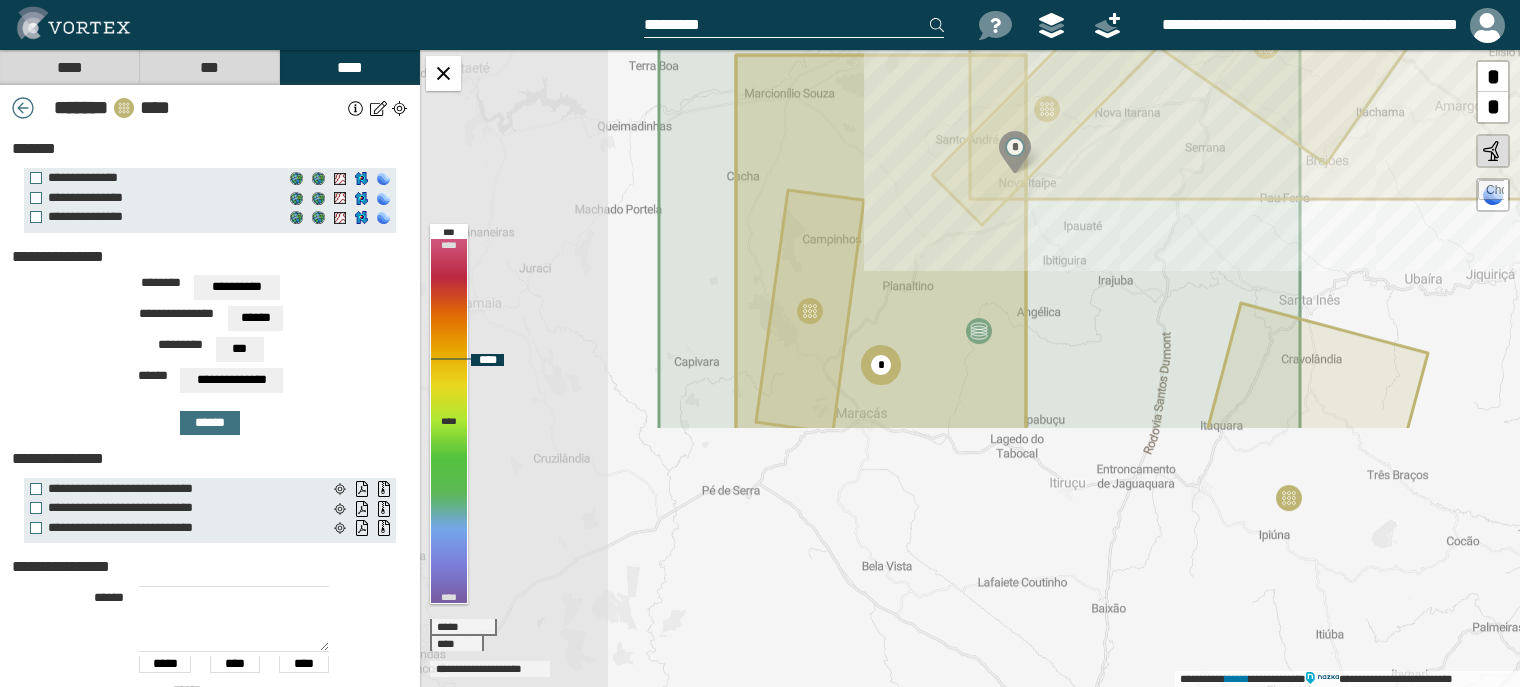 drag, startPoint x: 701, startPoint y: 525, endPoint x: 926, endPoint y: 335, distance: 294.4911 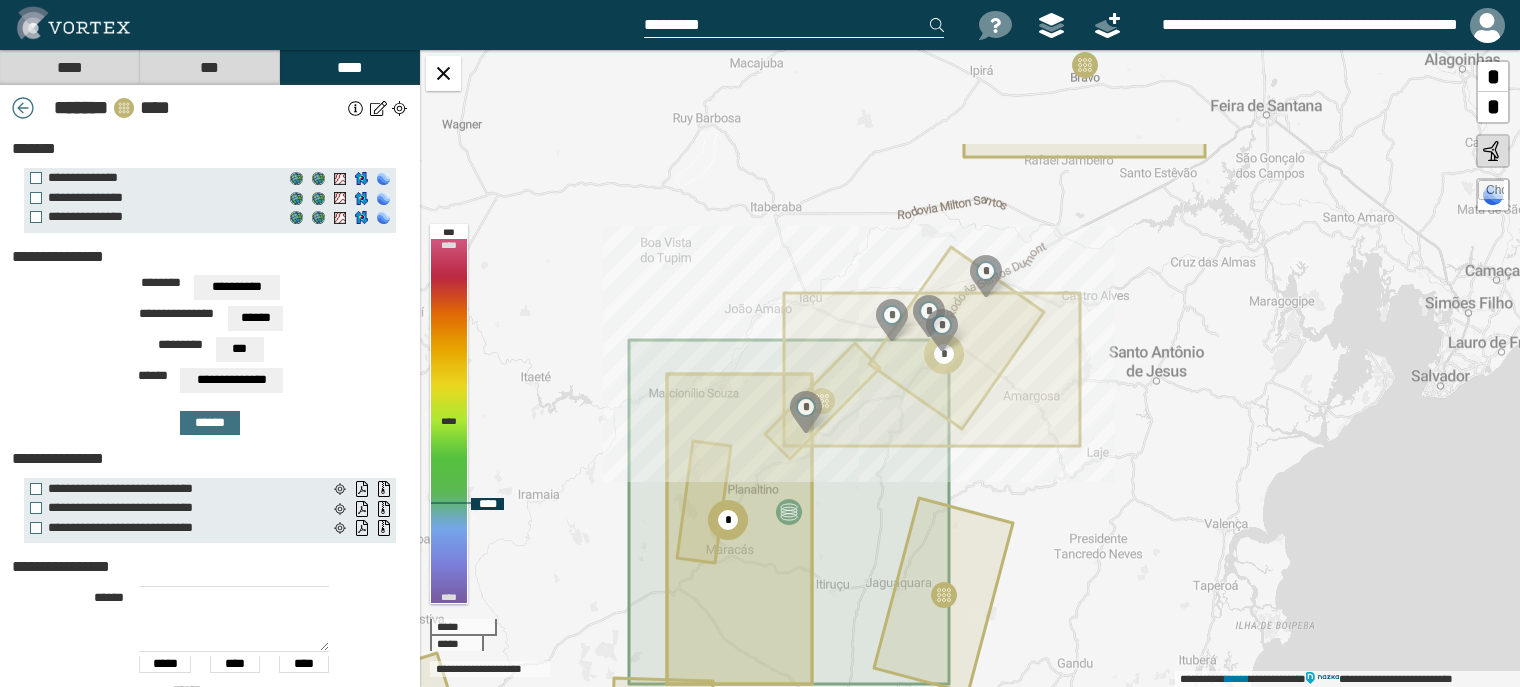 drag, startPoint x: 1075, startPoint y: 304, endPoint x: 910, endPoint y: 370, distance: 177.71043 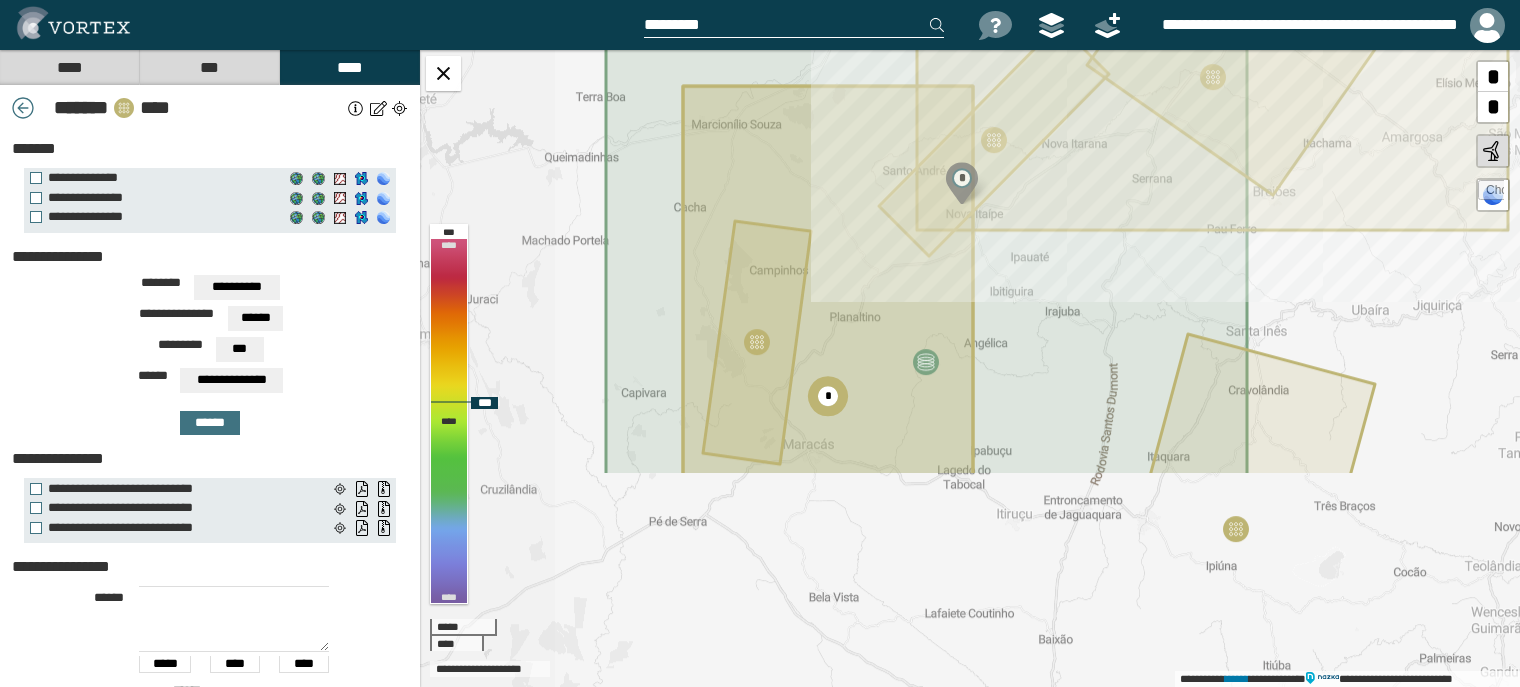 drag, startPoint x: 1019, startPoint y: 340, endPoint x: 1203, endPoint y: 139, distance: 272.50137 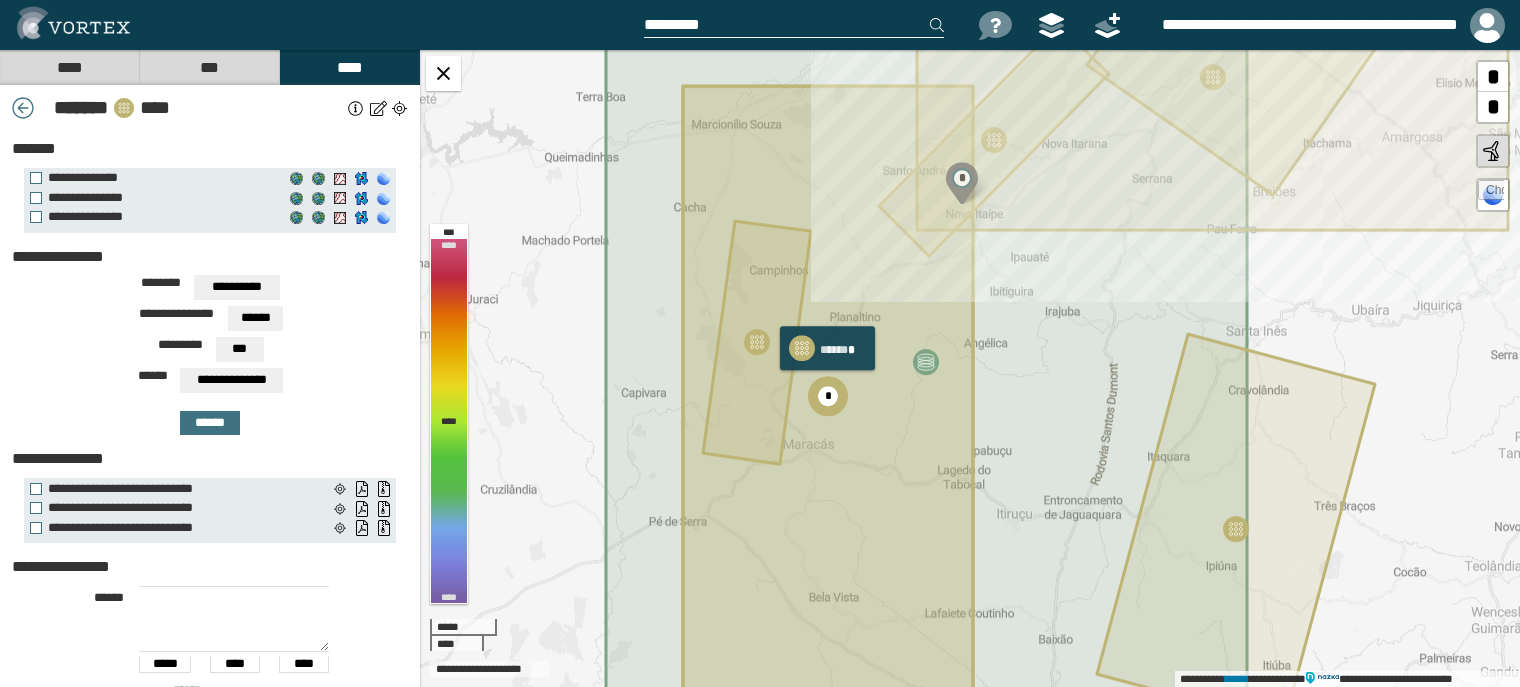 click 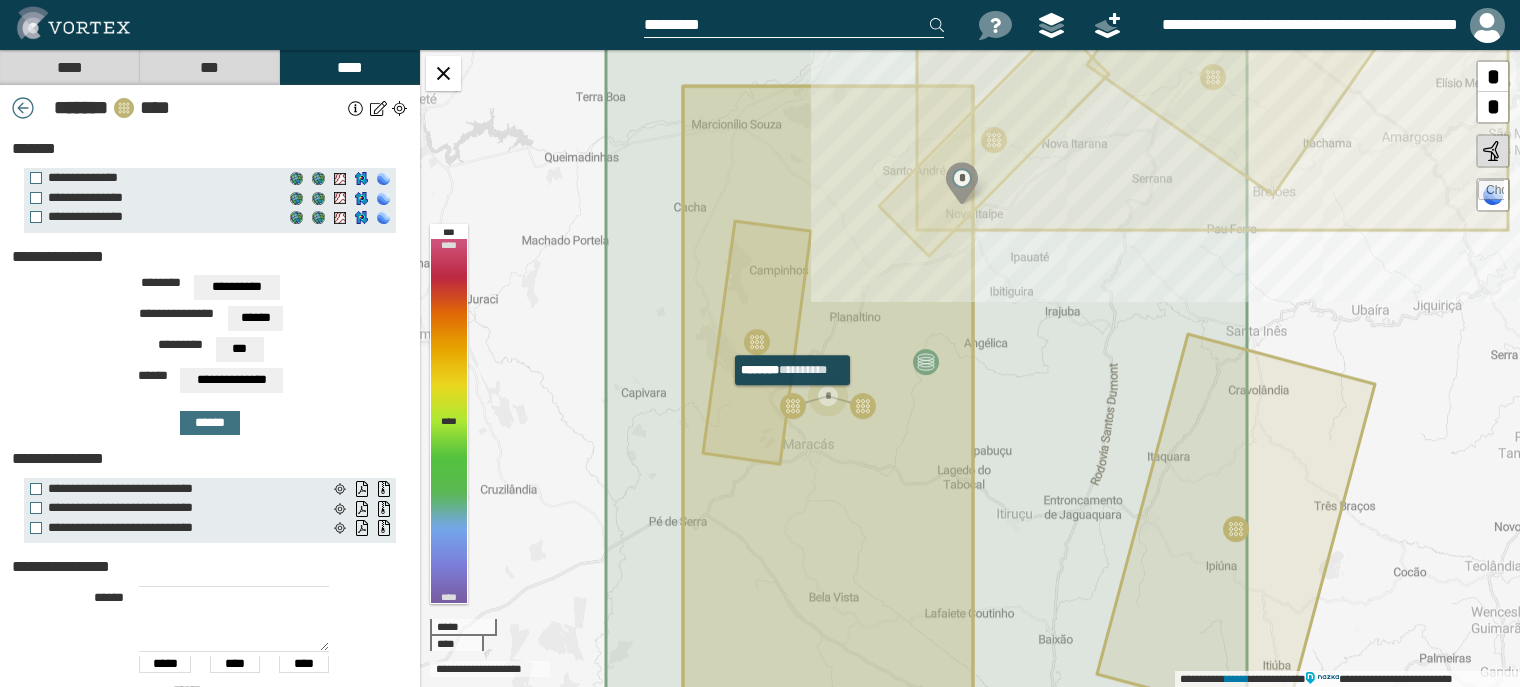 click at bounding box center (793, 406) 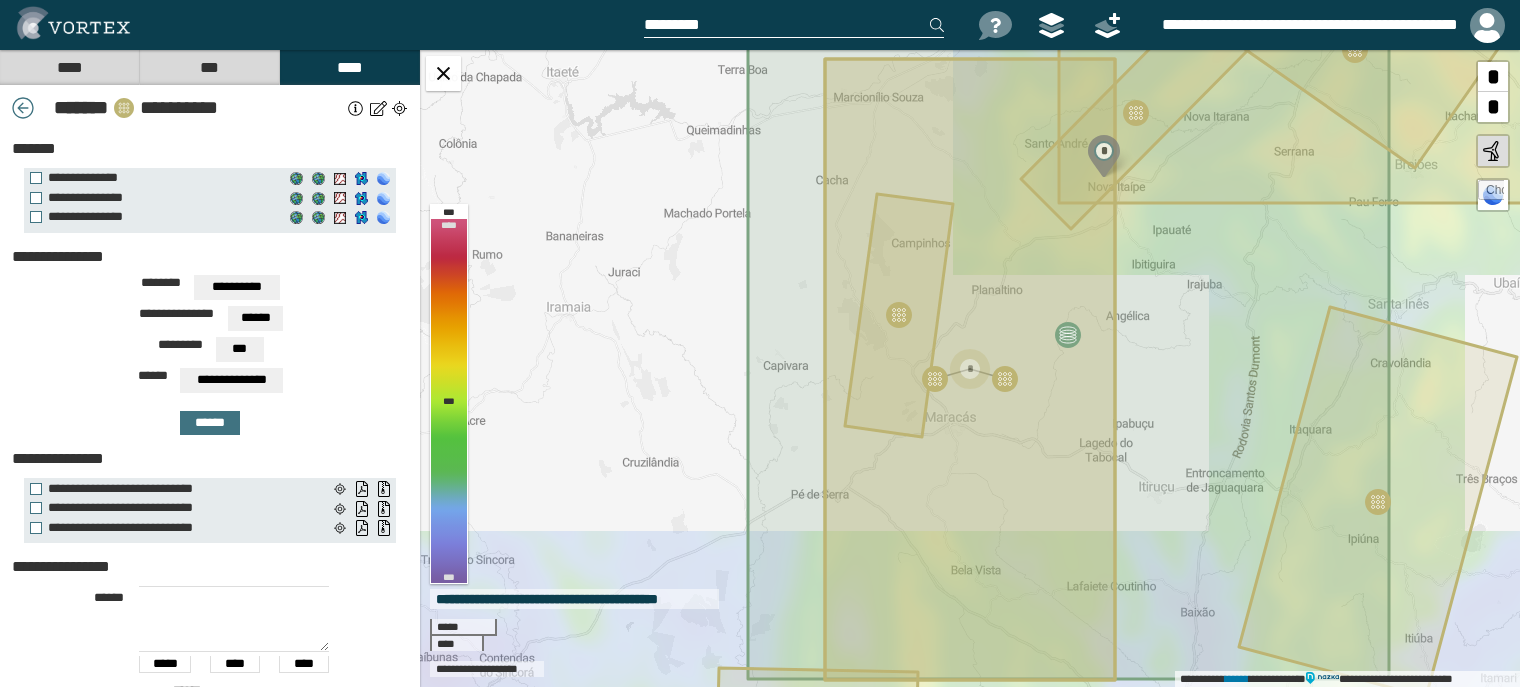 type on "***" 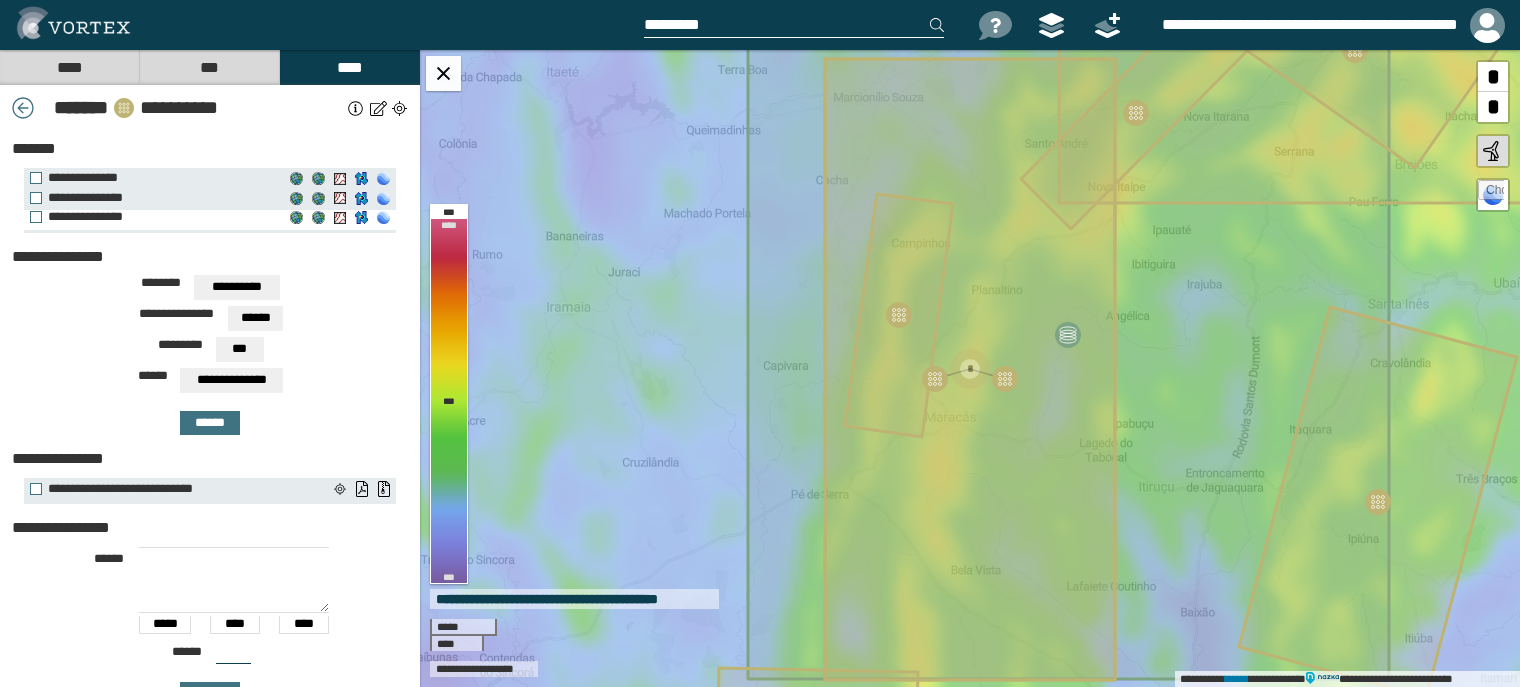 click on "**********" at bounding box center (152, 217) 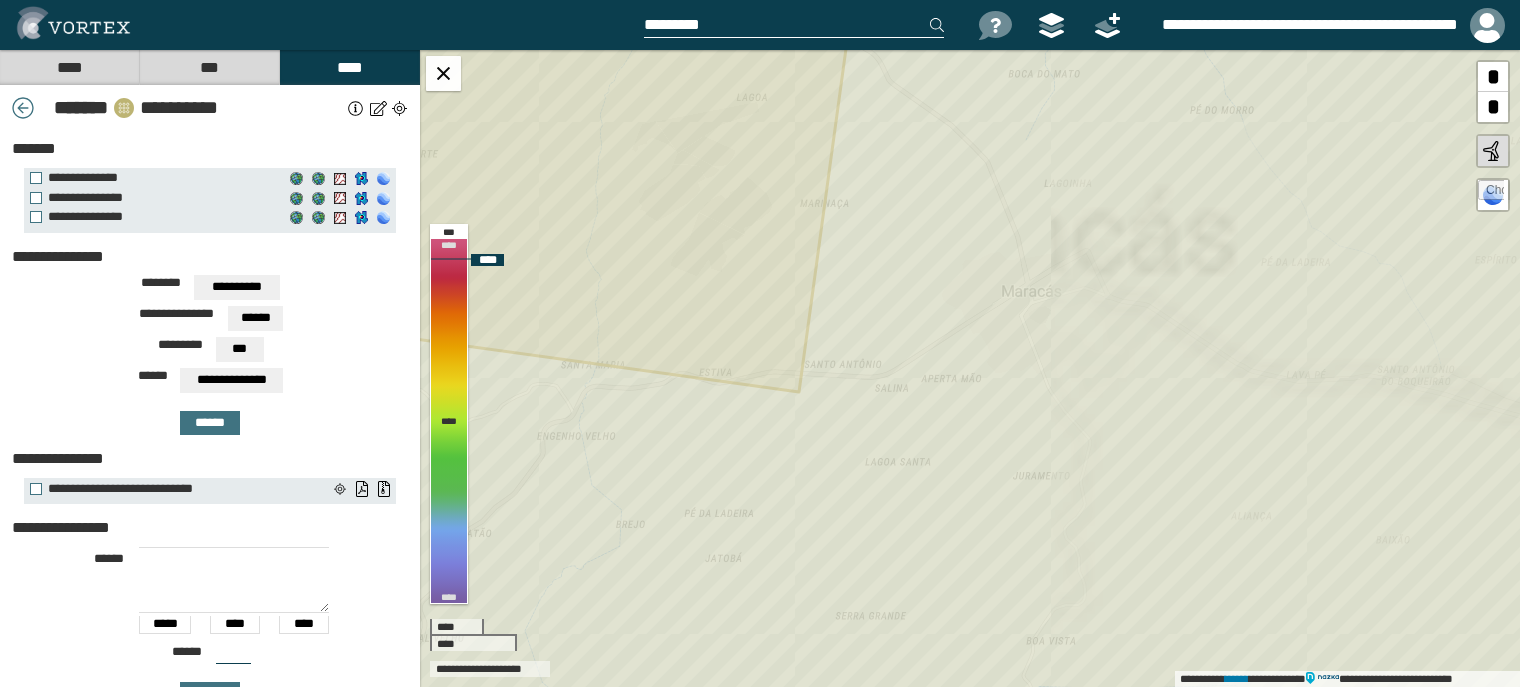 click 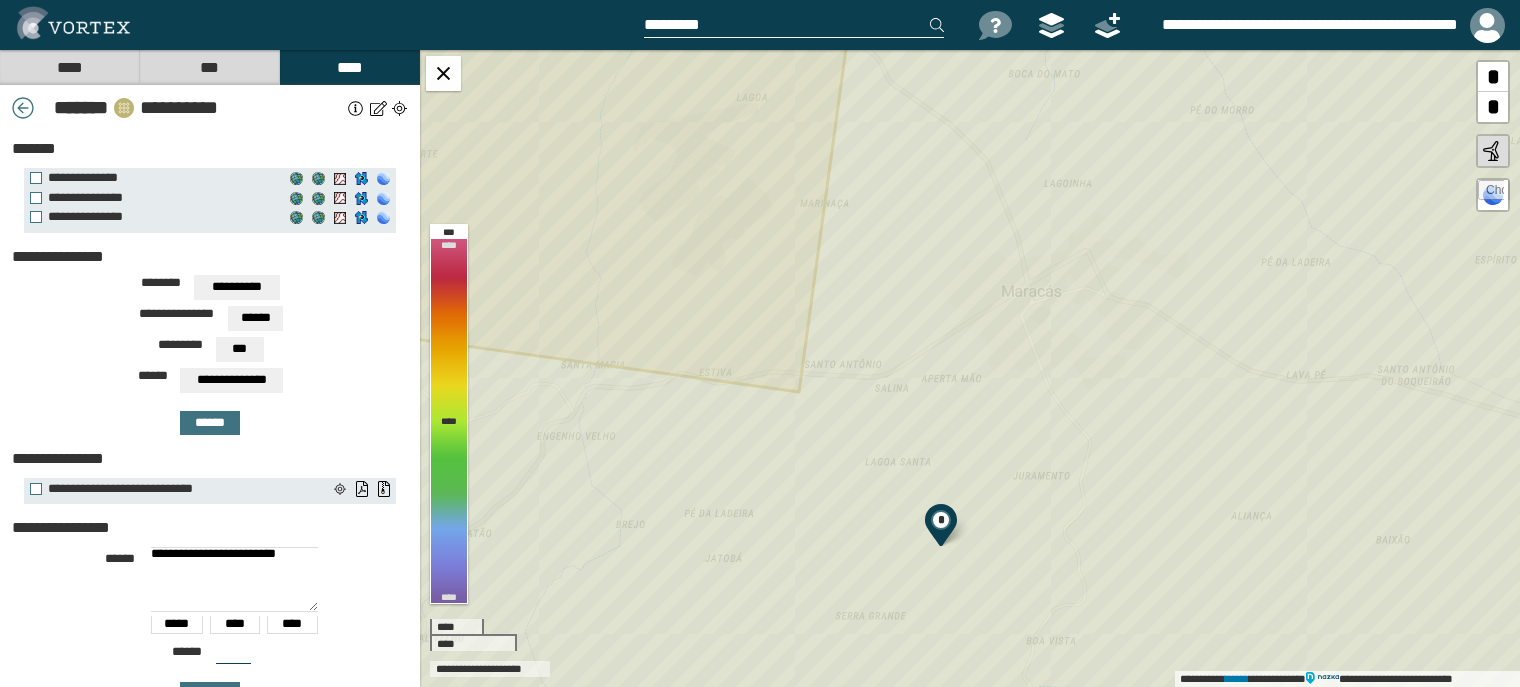 drag, startPoint x: 292, startPoint y: 555, endPoint x: -8, endPoint y: 530, distance: 301.03986 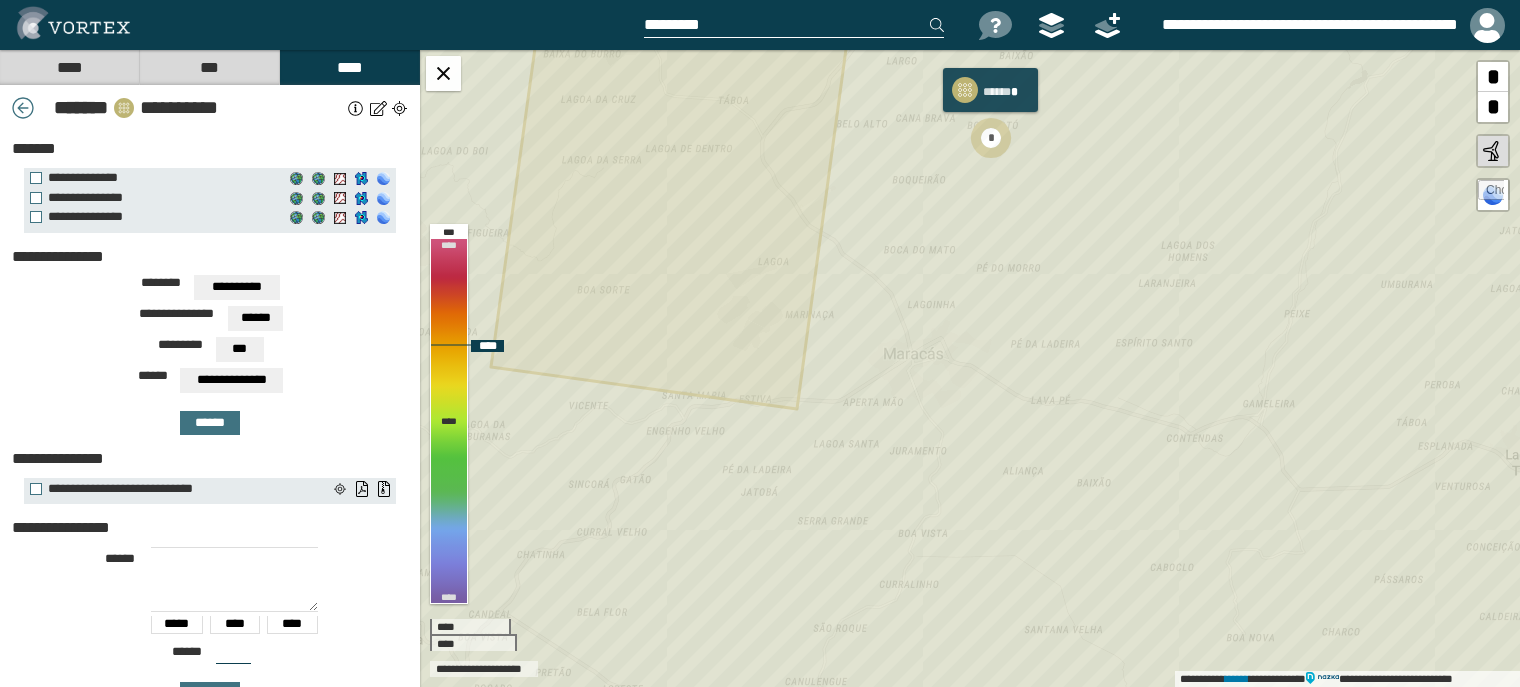 type 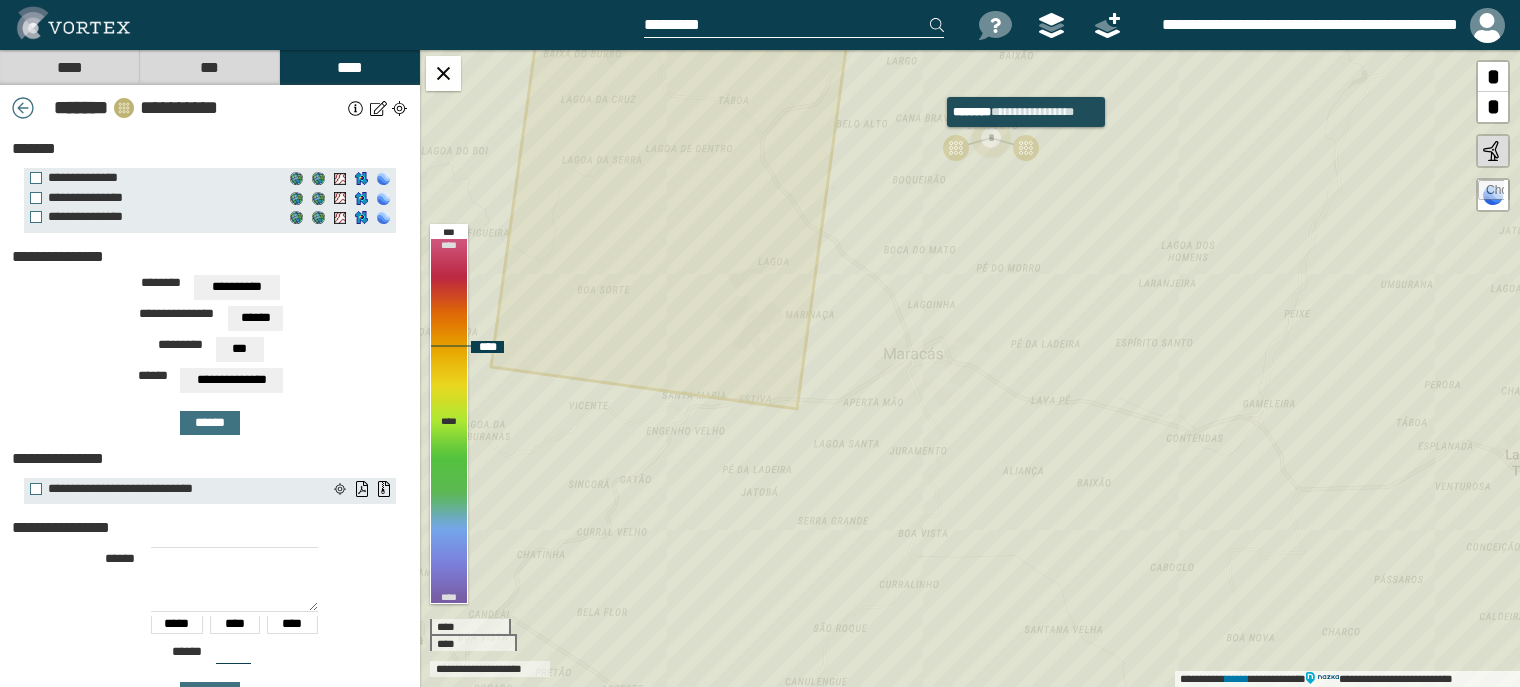click at bounding box center [1026, 148] 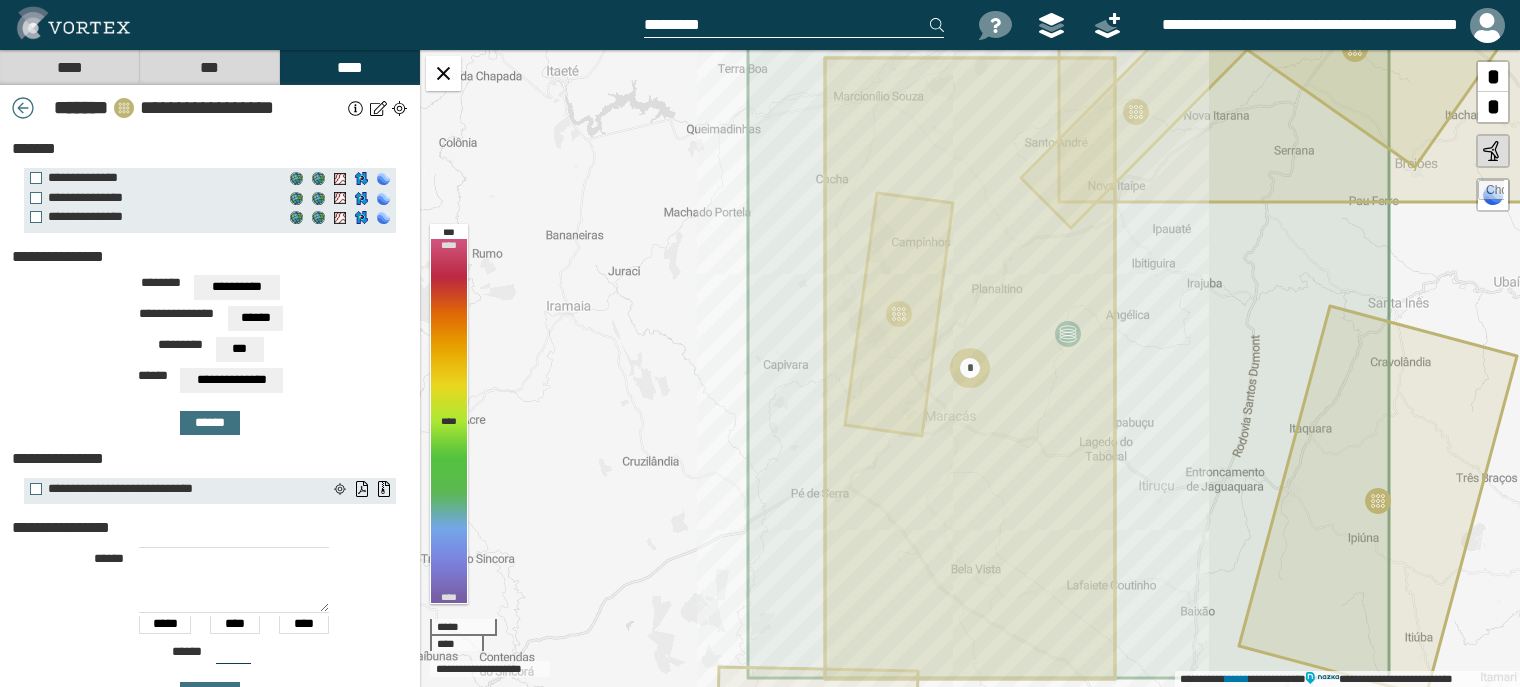 type on "***" 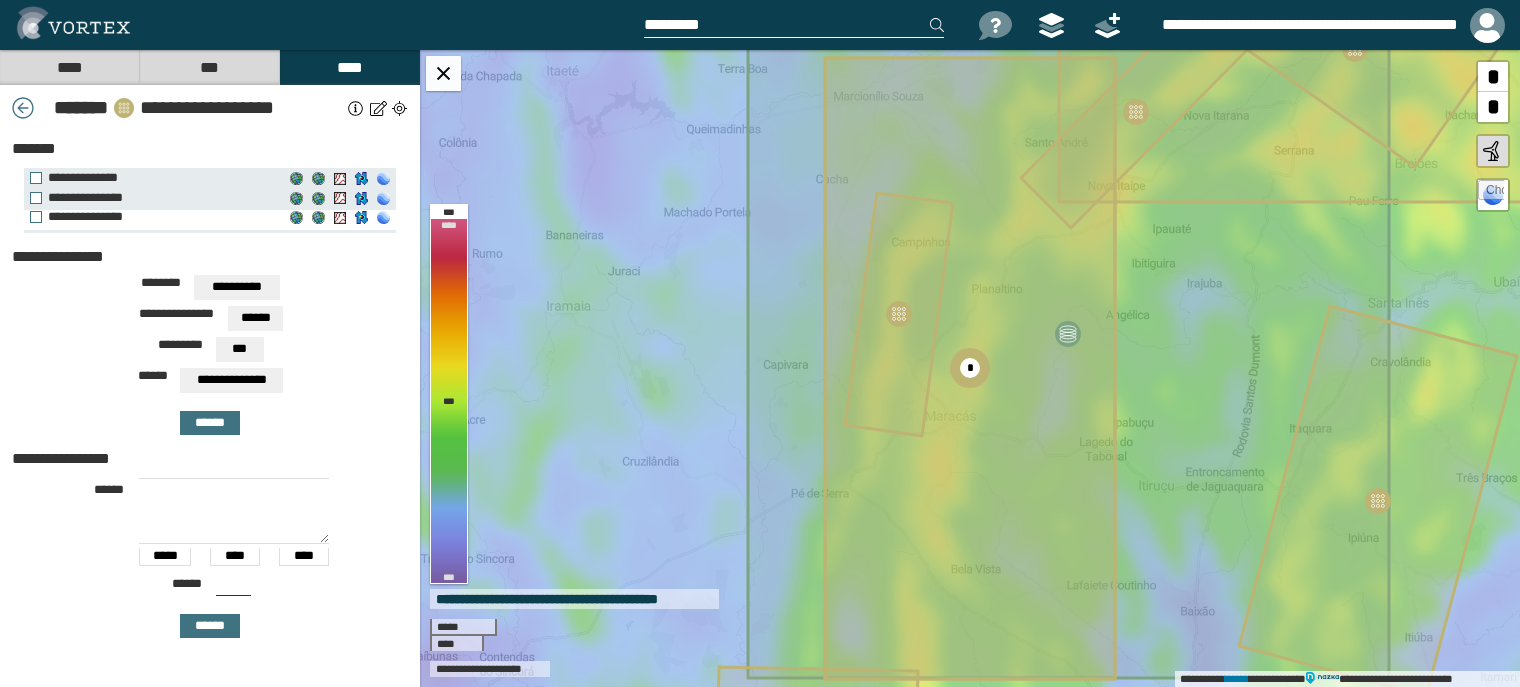 click on "**********" at bounding box center [157, 217] 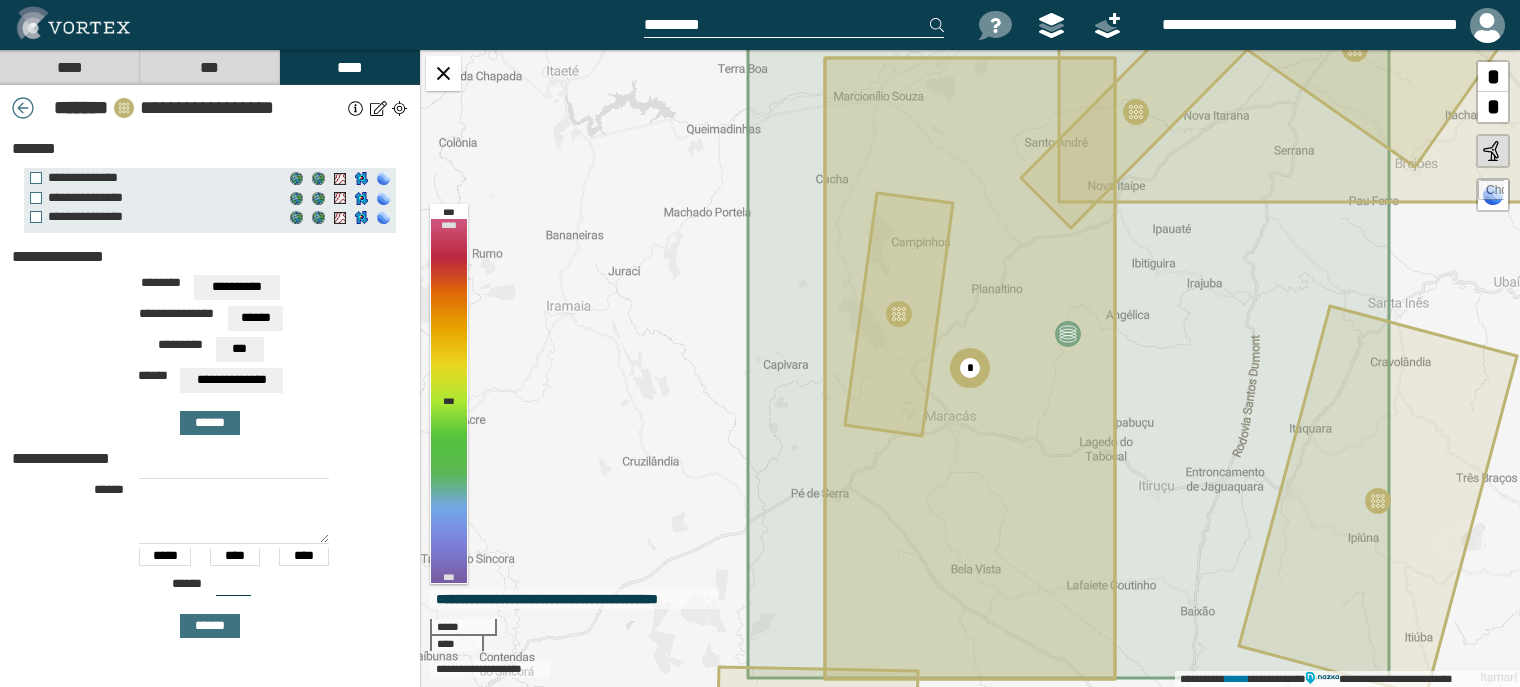 click at bounding box center (234, 511) 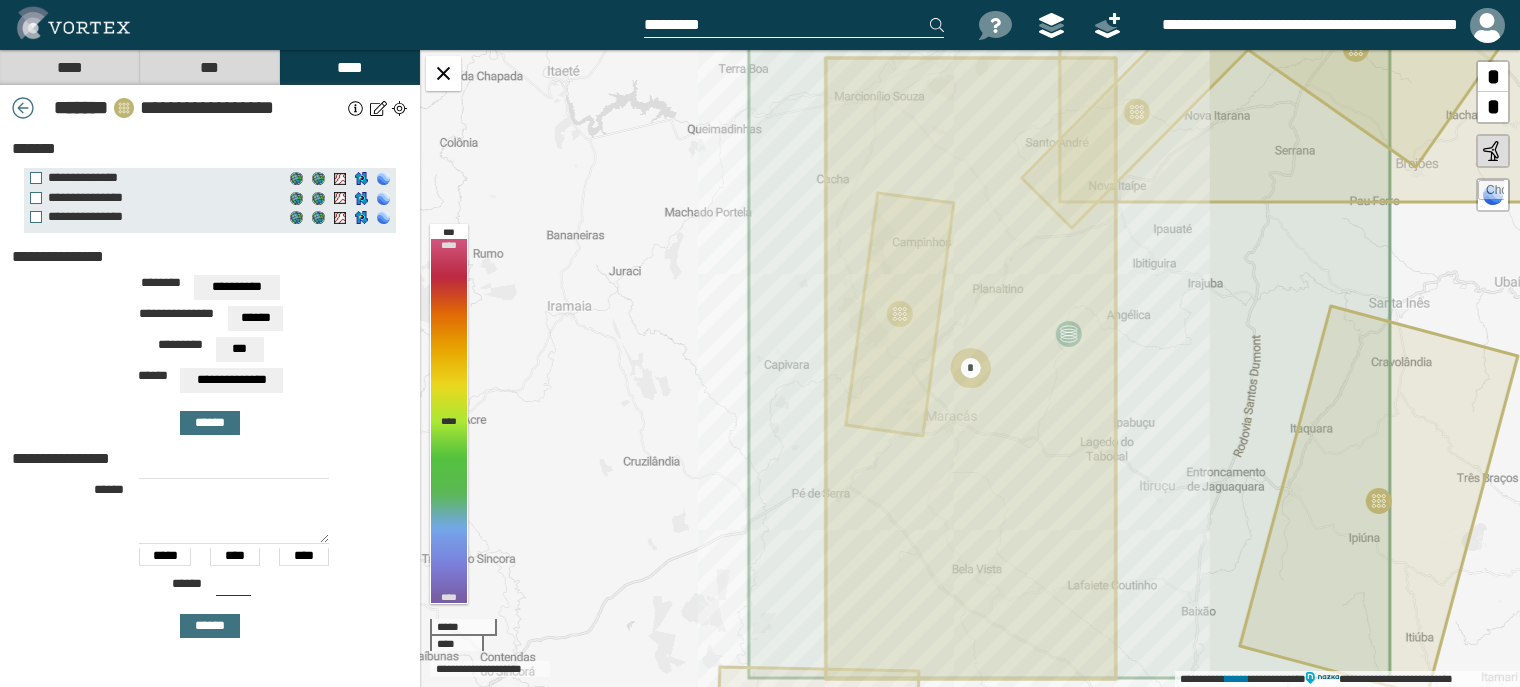 paste on "**********" 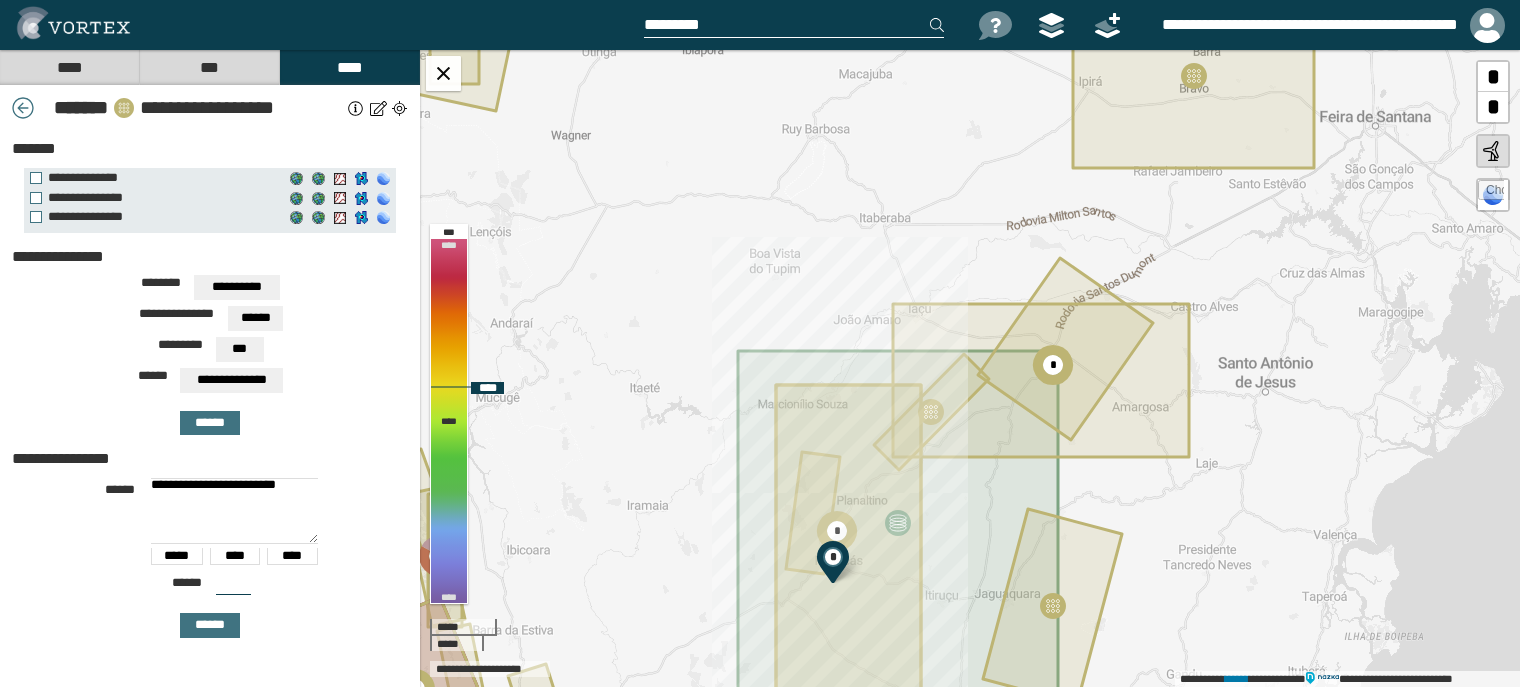 type on "**********" 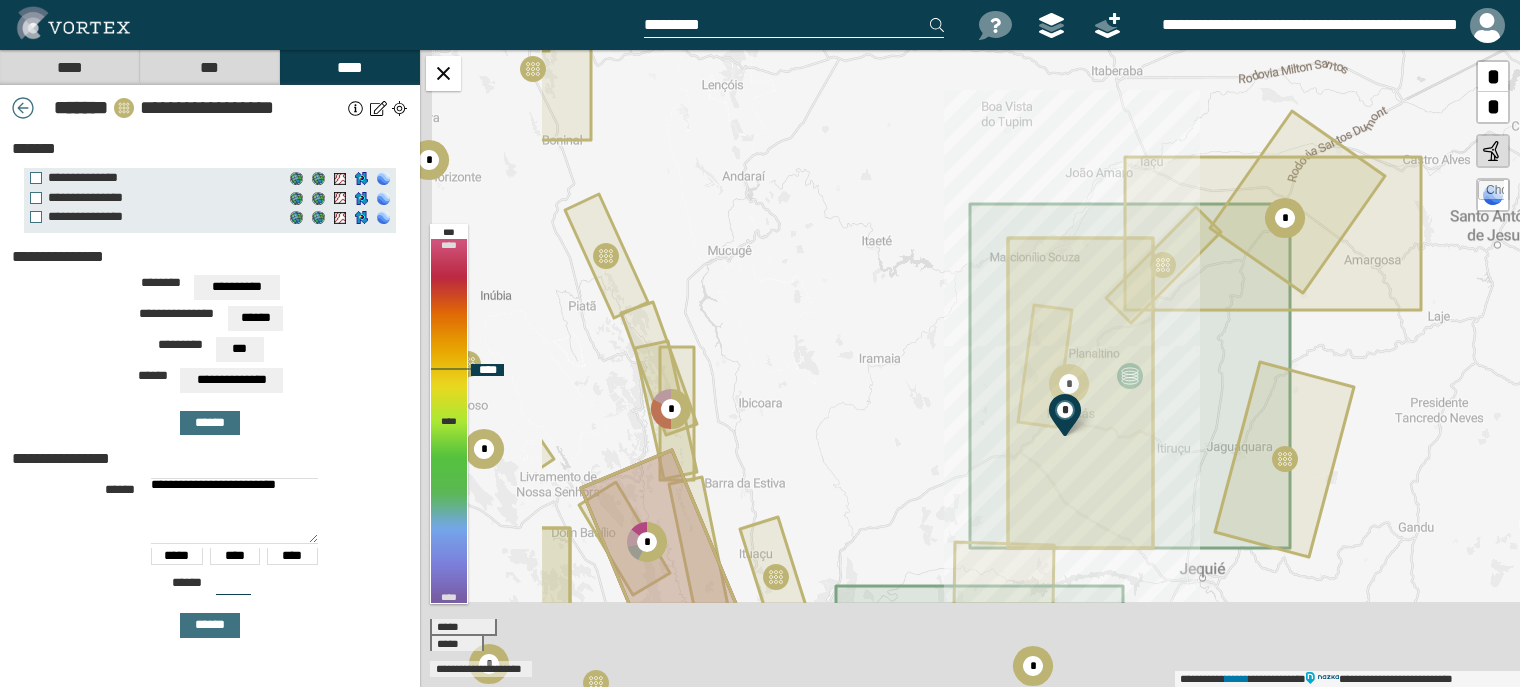 drag, startPoint x: 804, startPoint y: 584, endPoint x: 1036, endPoint y: 437, distance: 274.6507 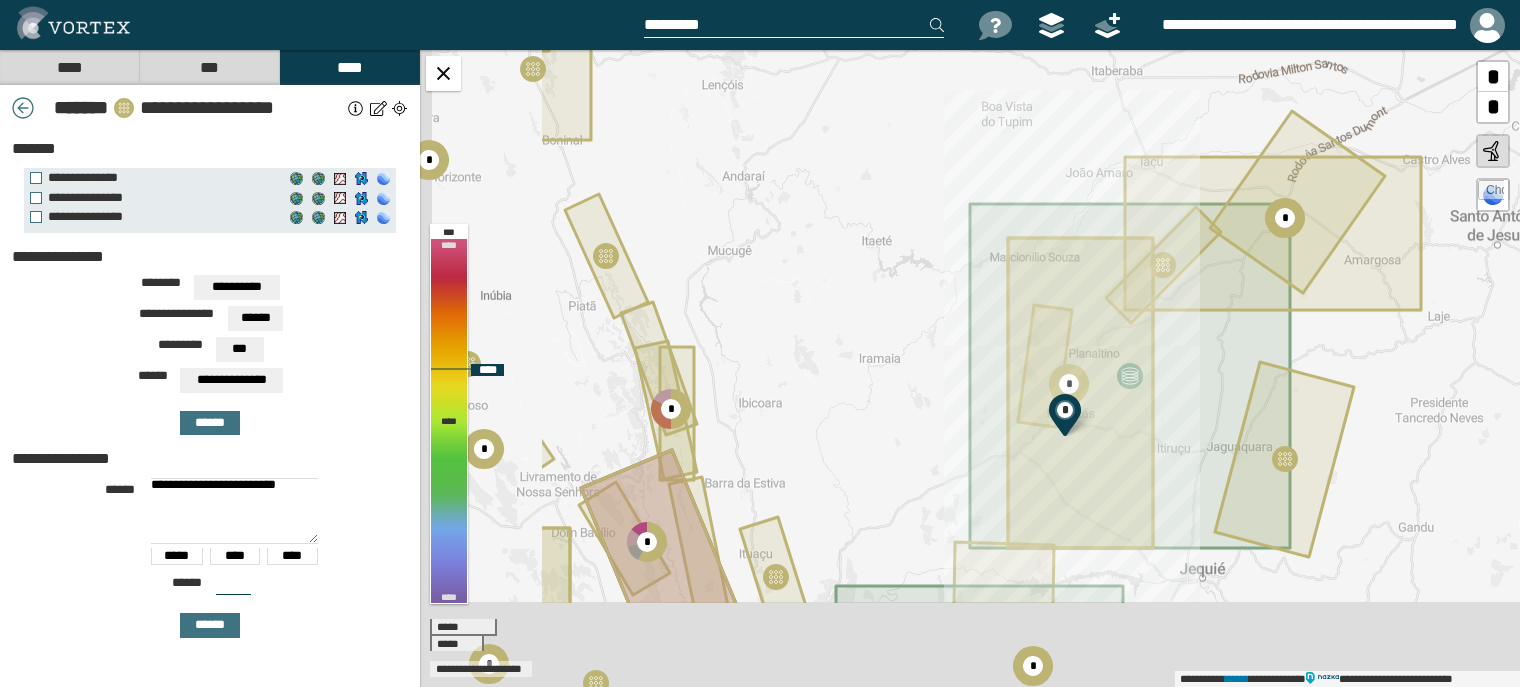 click 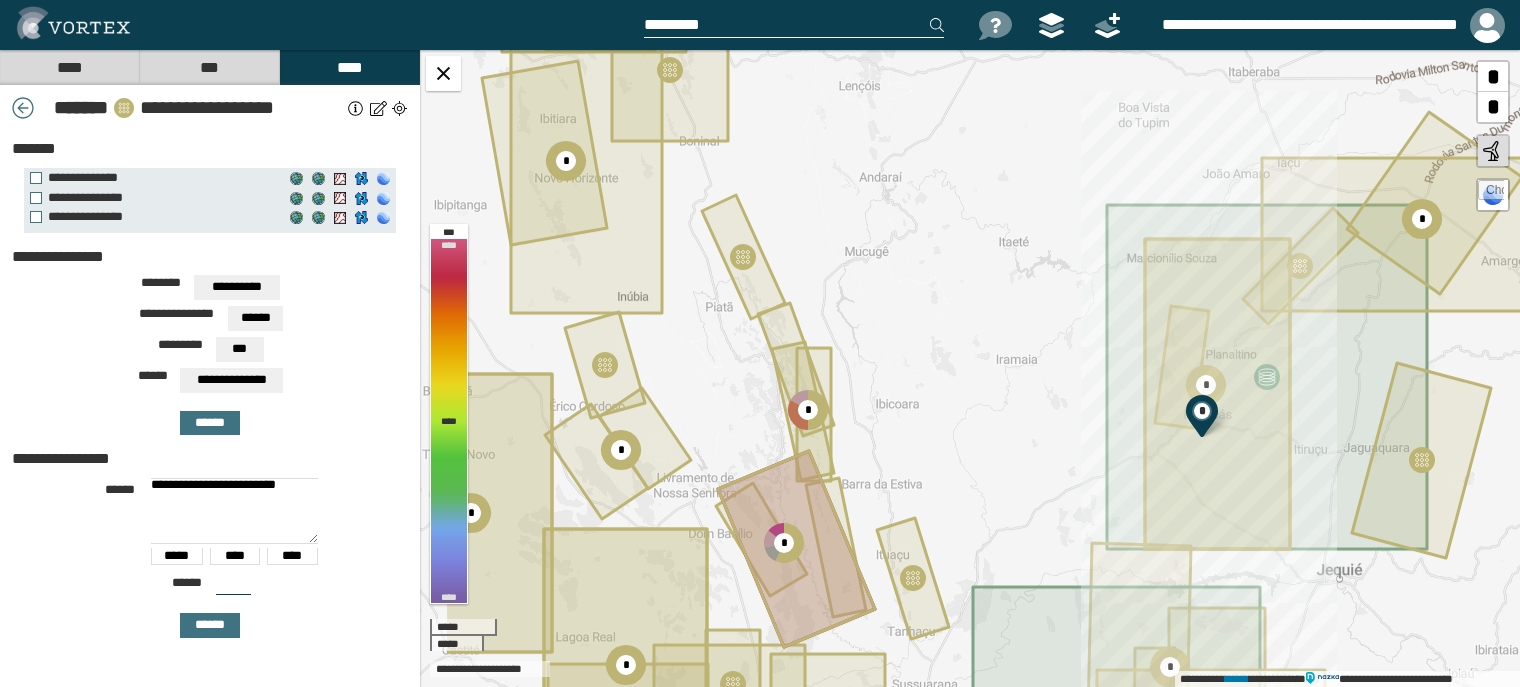 drag, startPoint x: 720, startPoint y: 251, endPoint x: 1284, endPoint y: 202, distance: 566.1246 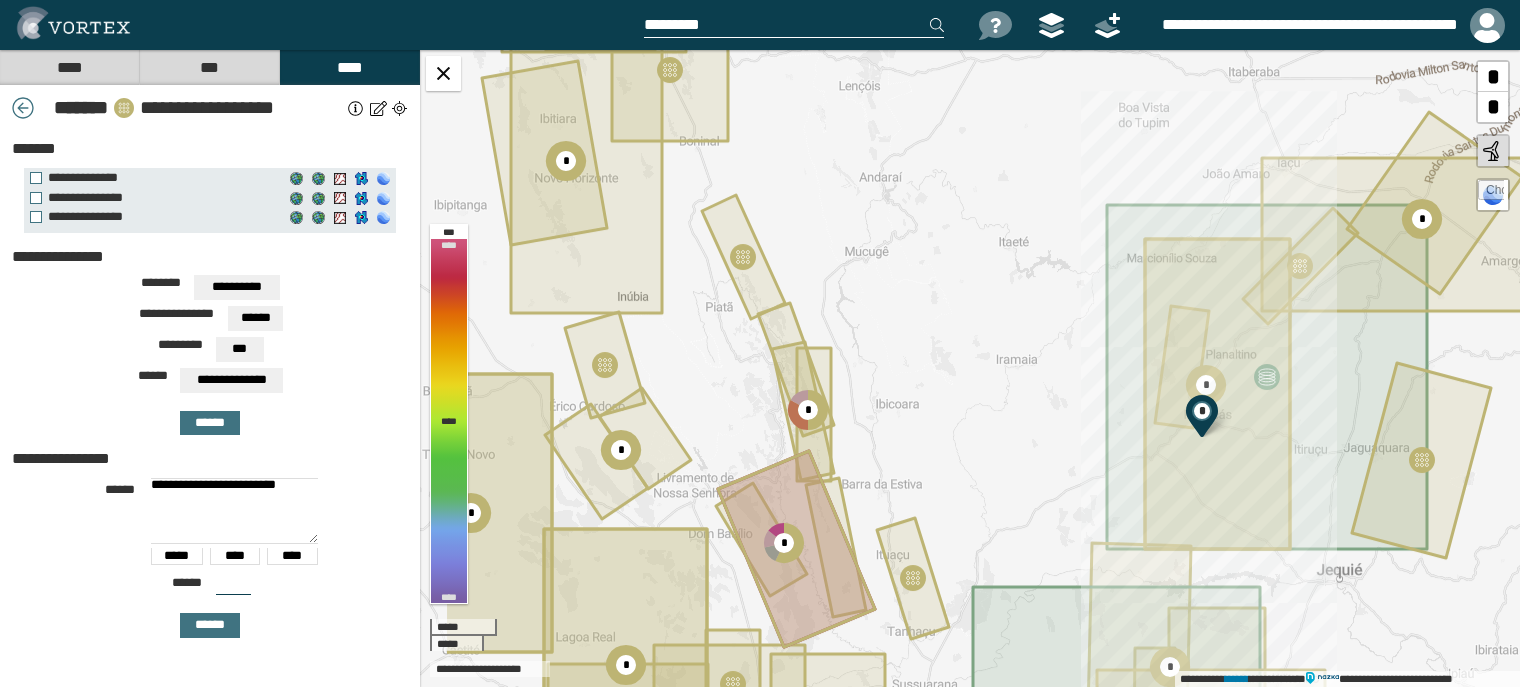 click on "**********" at bounding box center [970, 368] 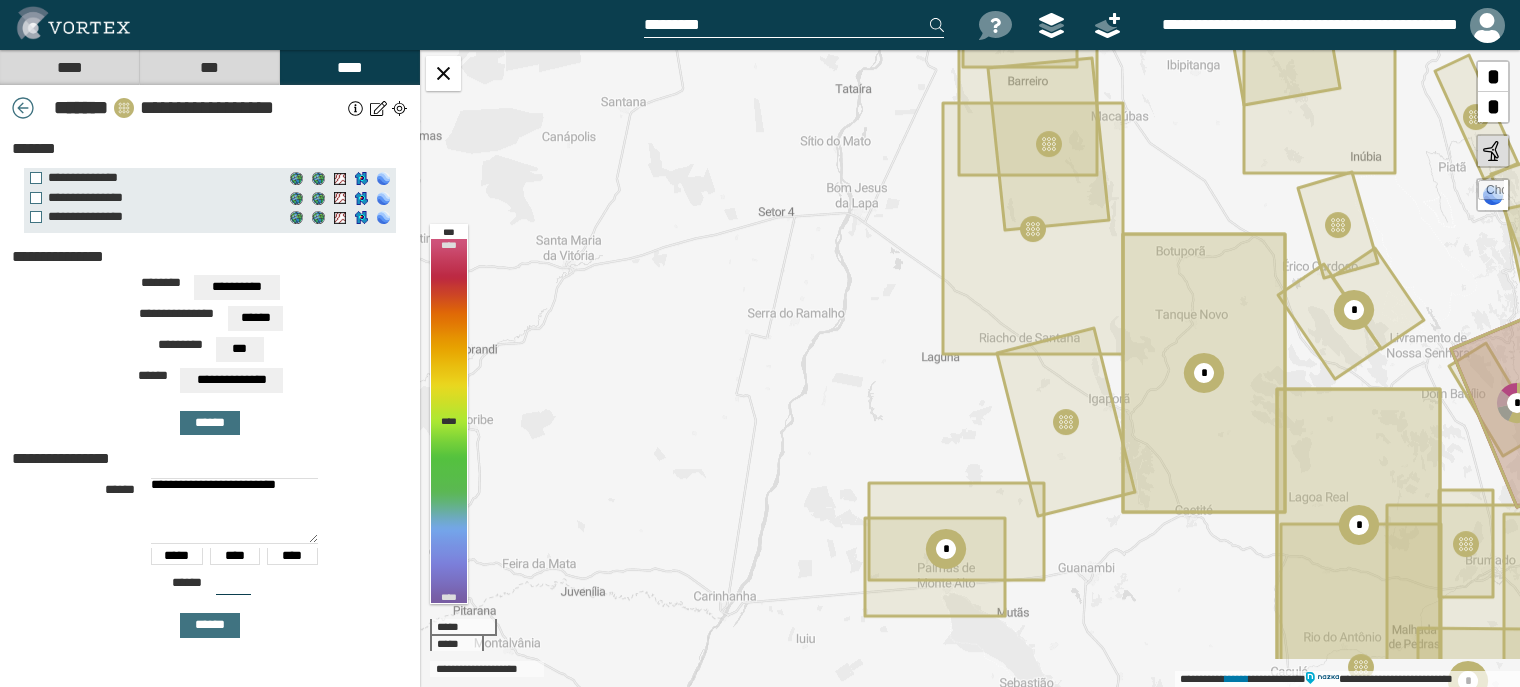 drag, startPoint x: 1197, startPoint y: 326, endPoint x: 1070, endPoint y: 267, distance: 140.0357 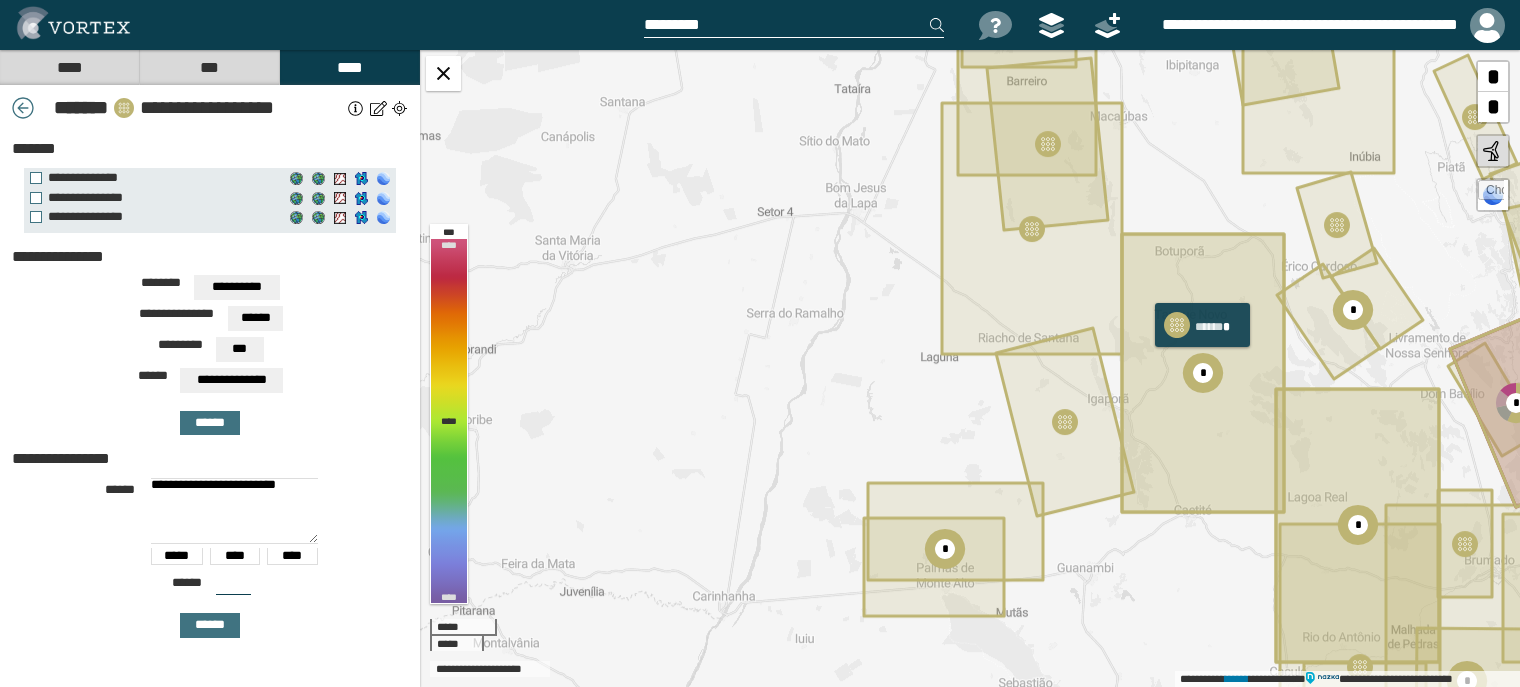 click 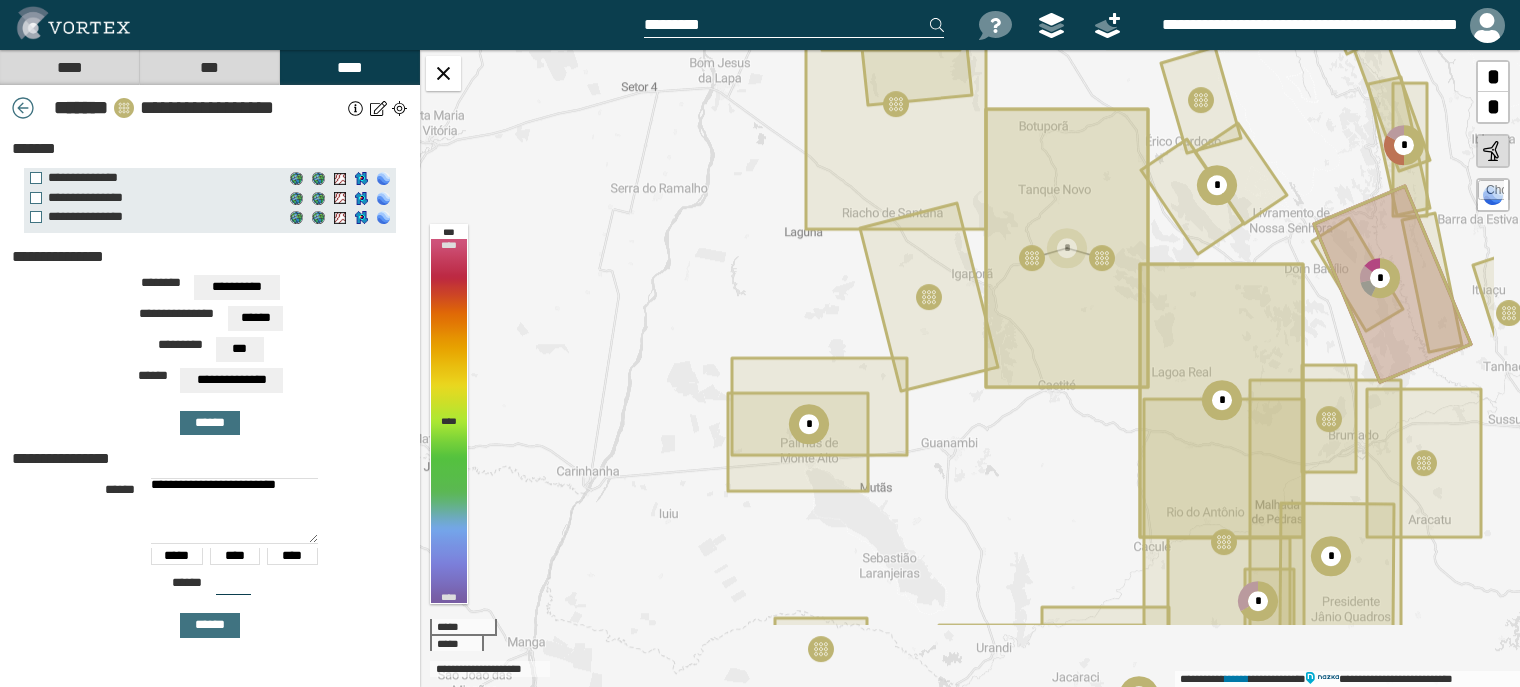 drag, startPoint x: 1208, startPoint y: 402, endPoint x: 1066, endPoint y: 273, distance: 191.8463 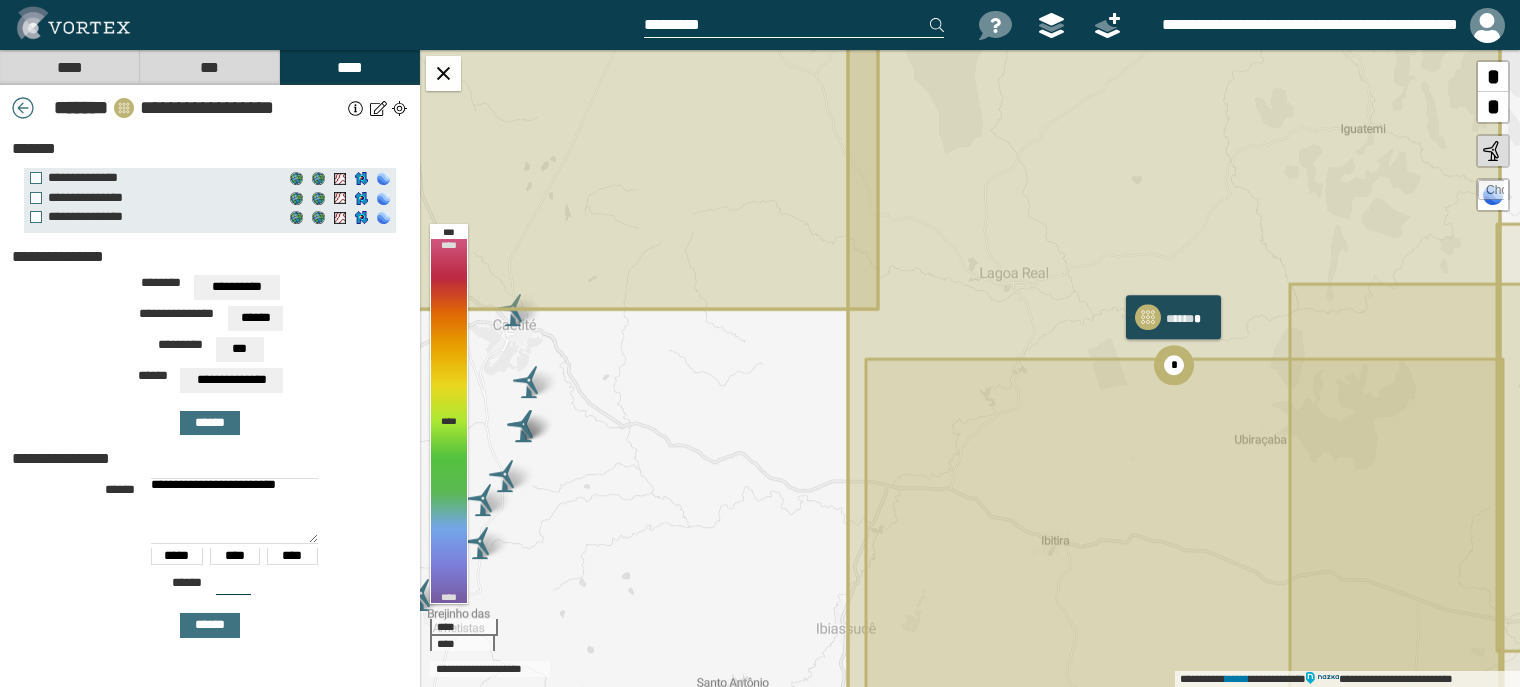 click on "*" at bounding box center [1174, 365] 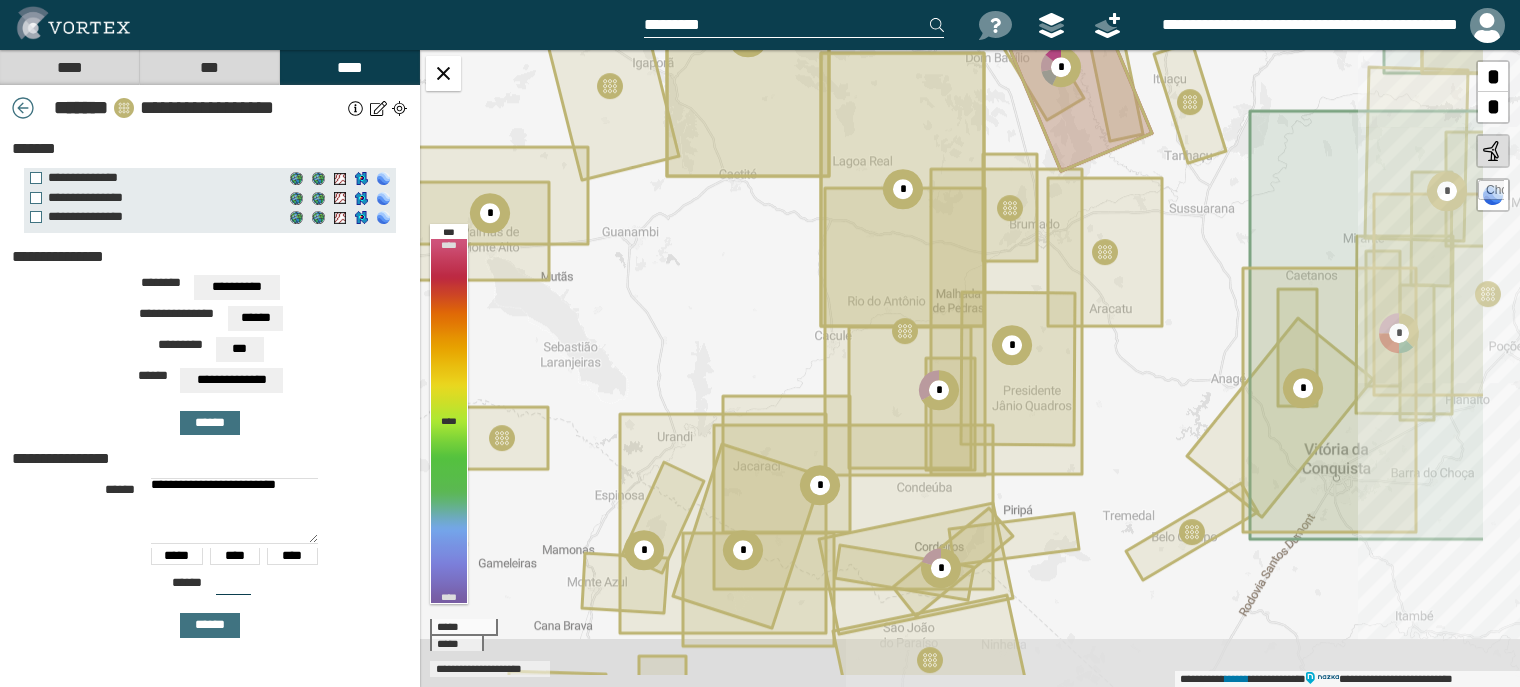 drag, startPoint x: 1073, startPoint y: 327, endPoint x: 926, endPoint y: 252, distance: 165.02727 